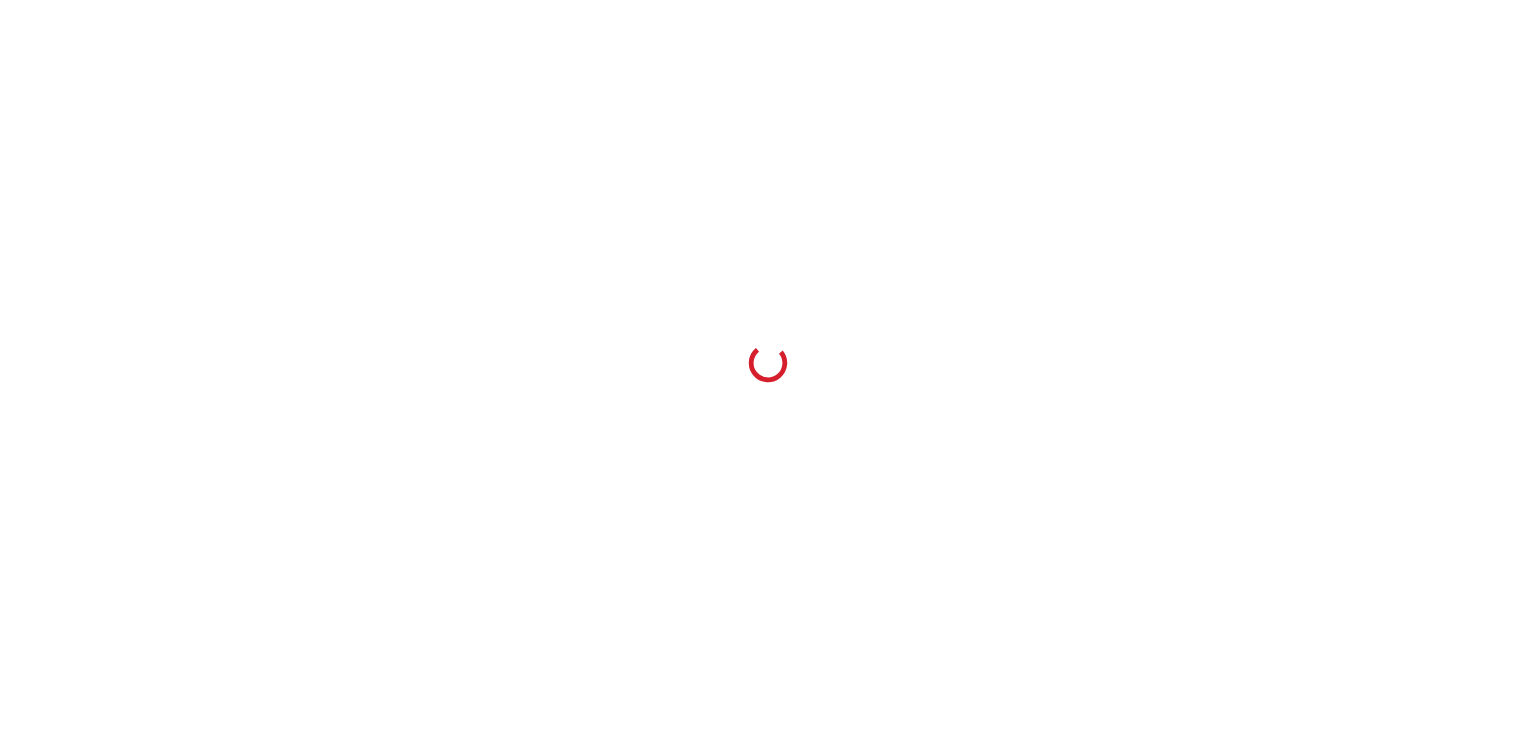 scroll, scrollTop: 0, scrollLeft: 0, axis: both 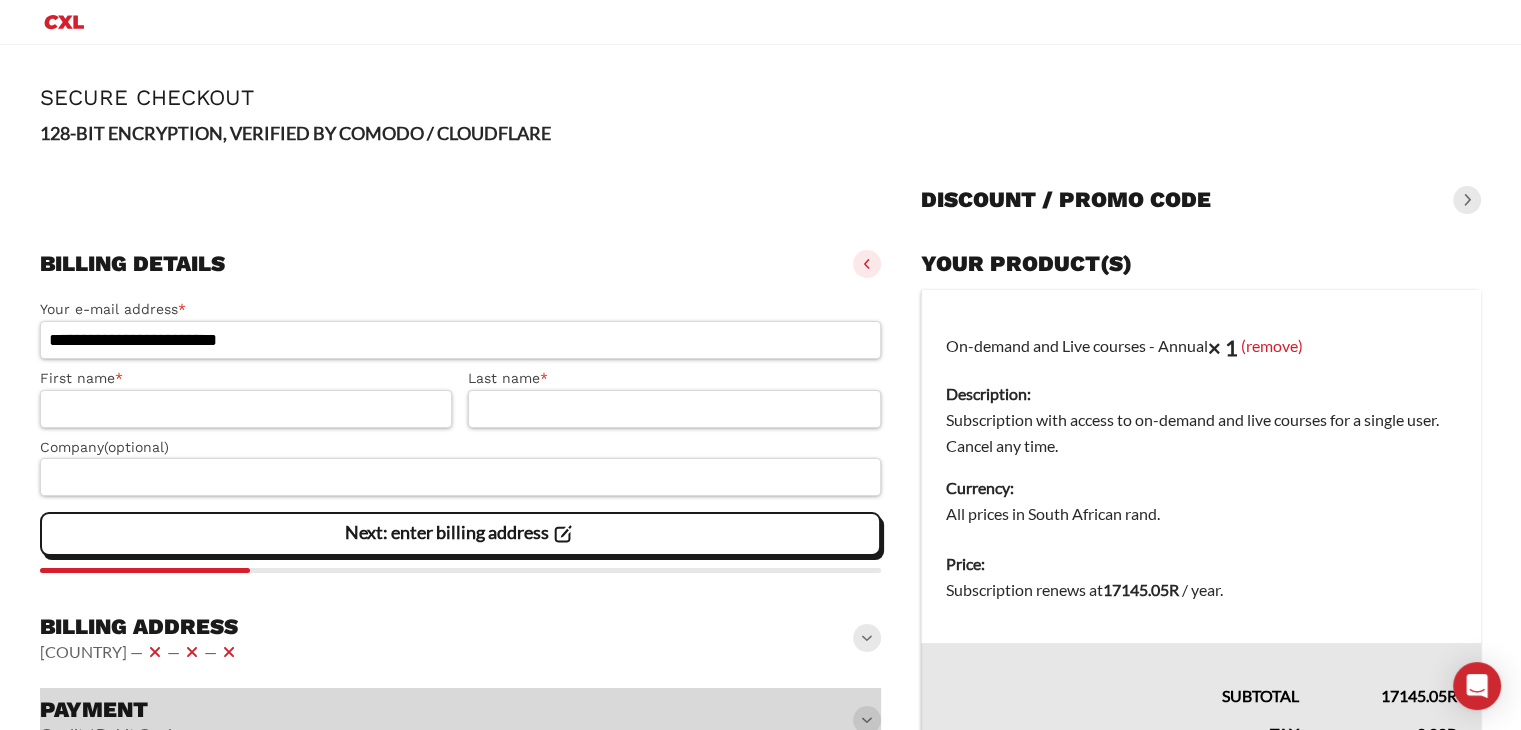 click at bounding box center [1467, 200] 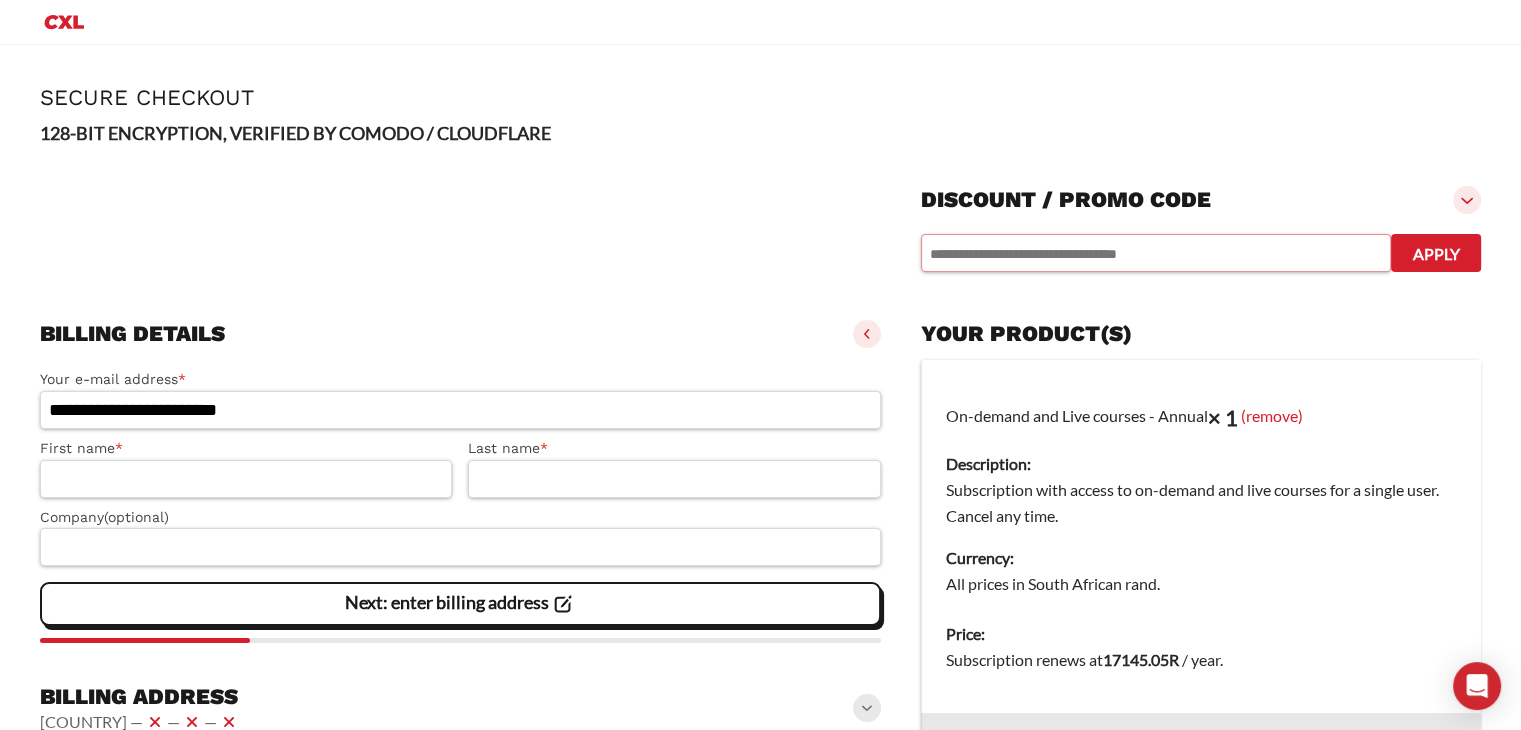 click at bounding box center [1156, 253] 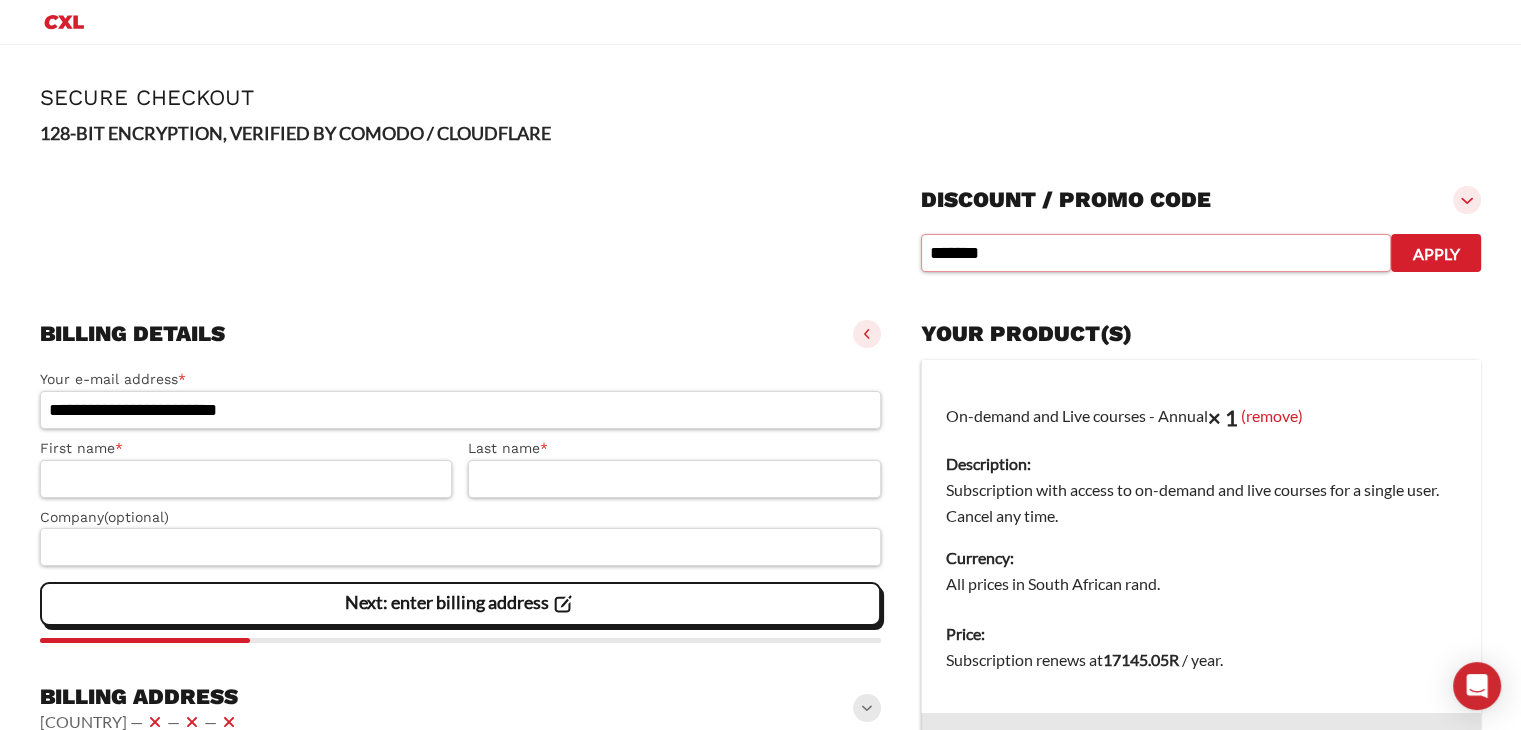 type on "*******" 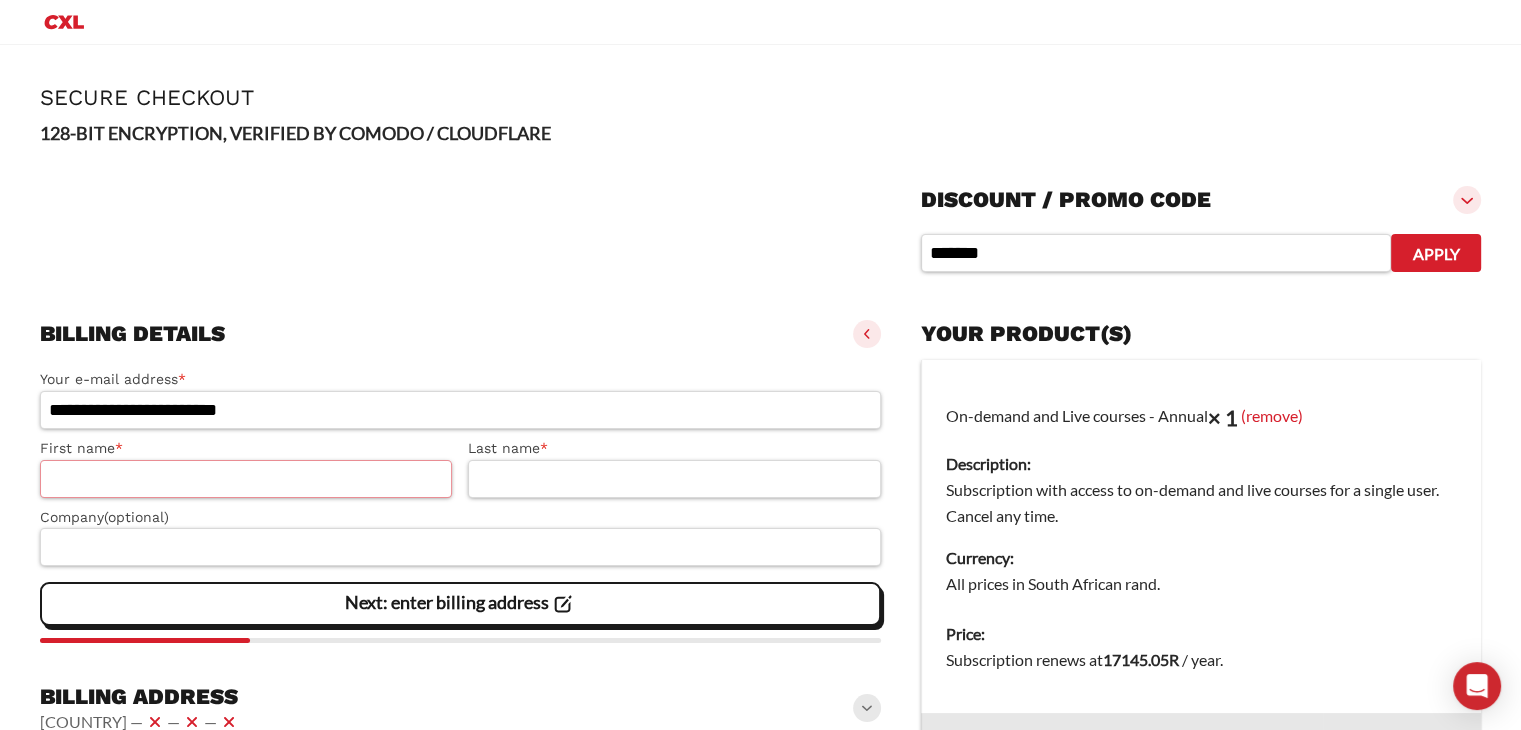 click on "[FIRST] *" at bounding box center [246, 479] 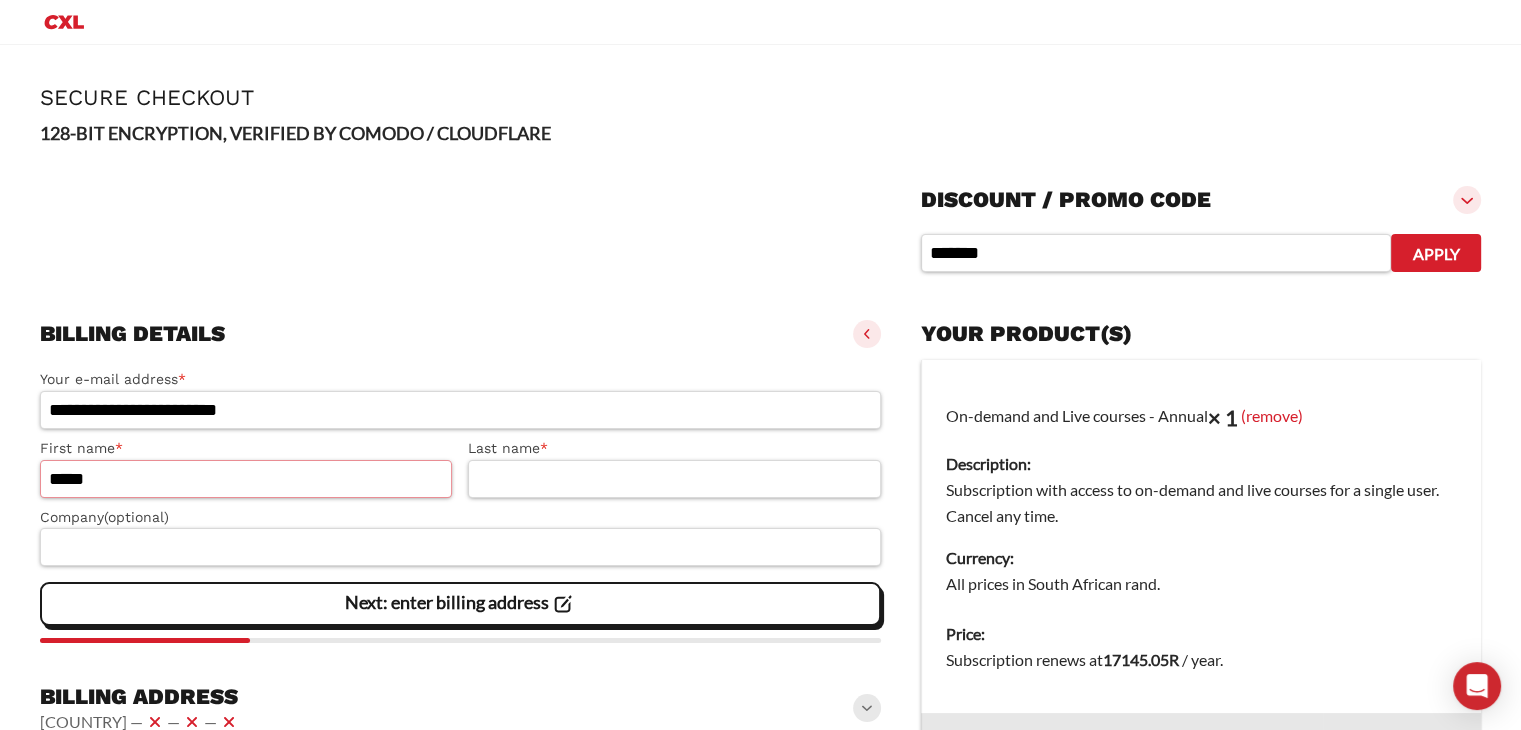 type on "*****" 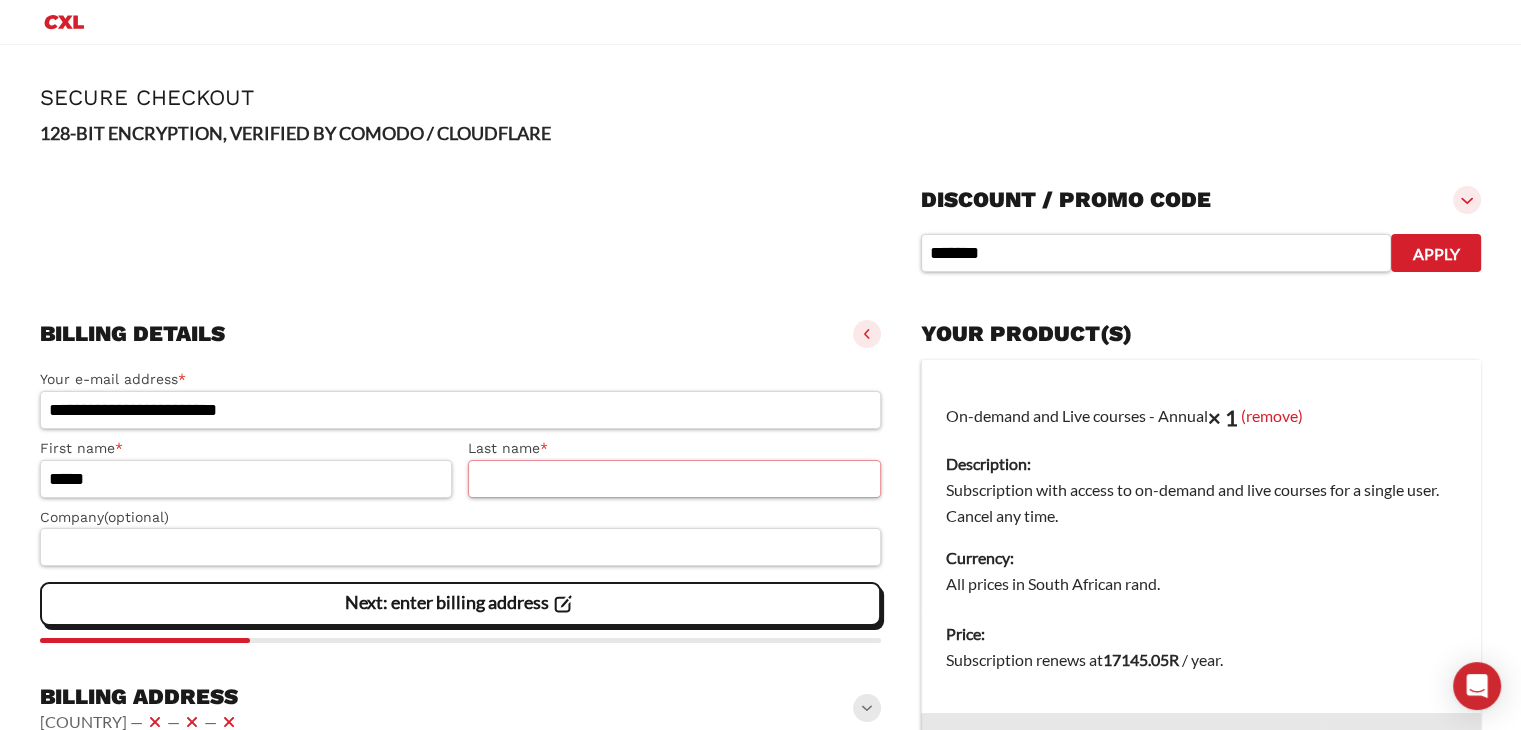 click on "Last name  *" at bounding box center [674, 479] 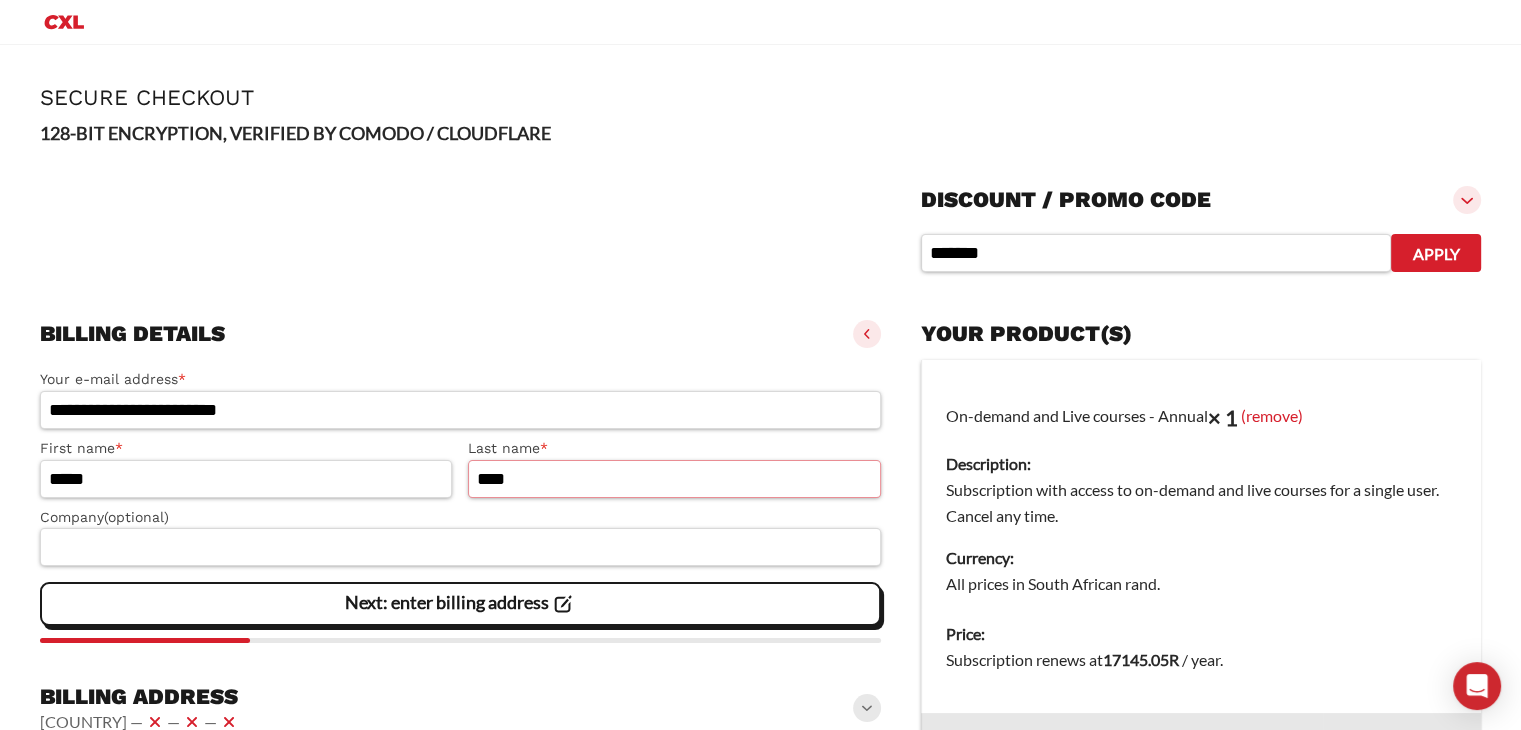 type on "****" 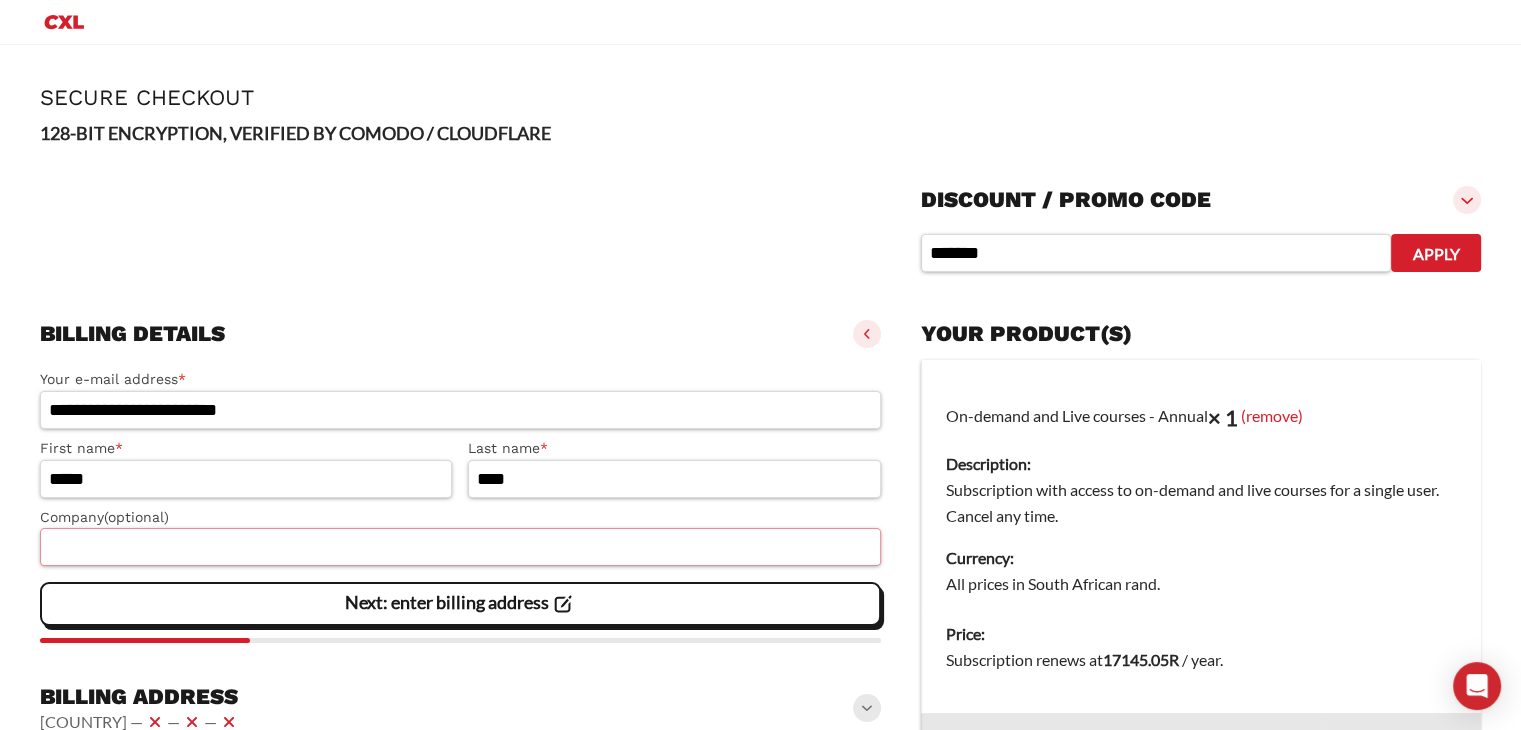 click on "Company  (optional)" at bounding box center [460, 547] 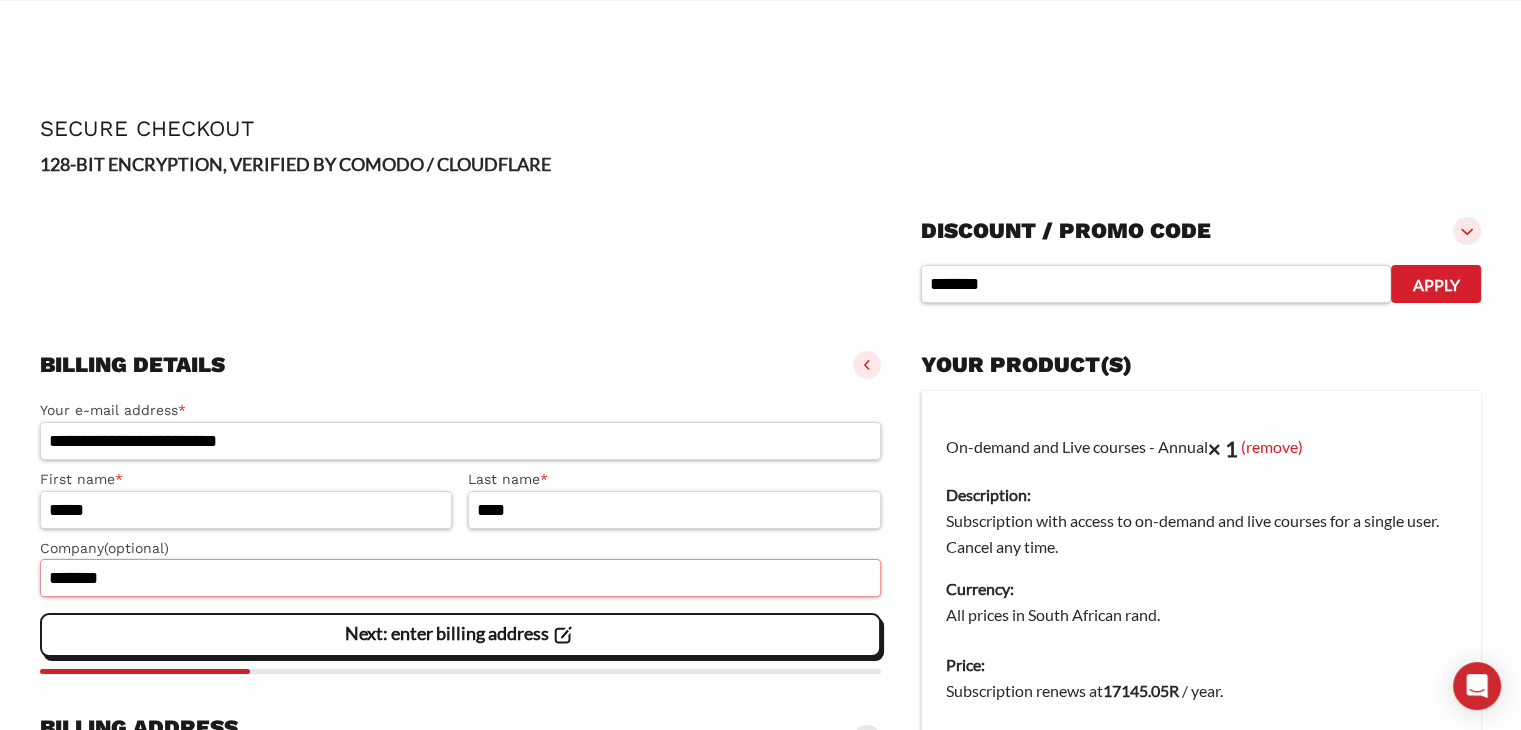 scroll, scrollTop: 259, scrollLeft: 0, axis: vertical 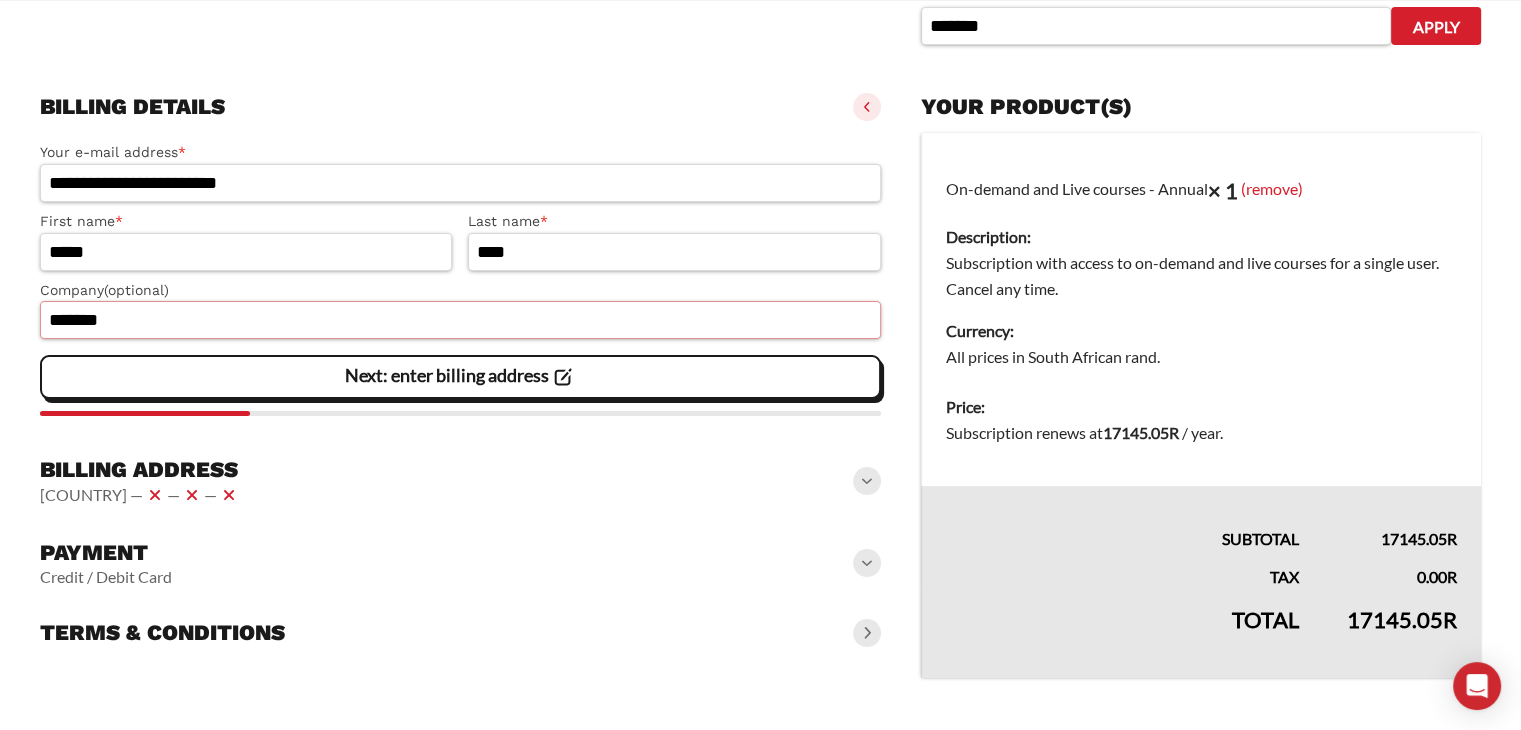 type on "*******" 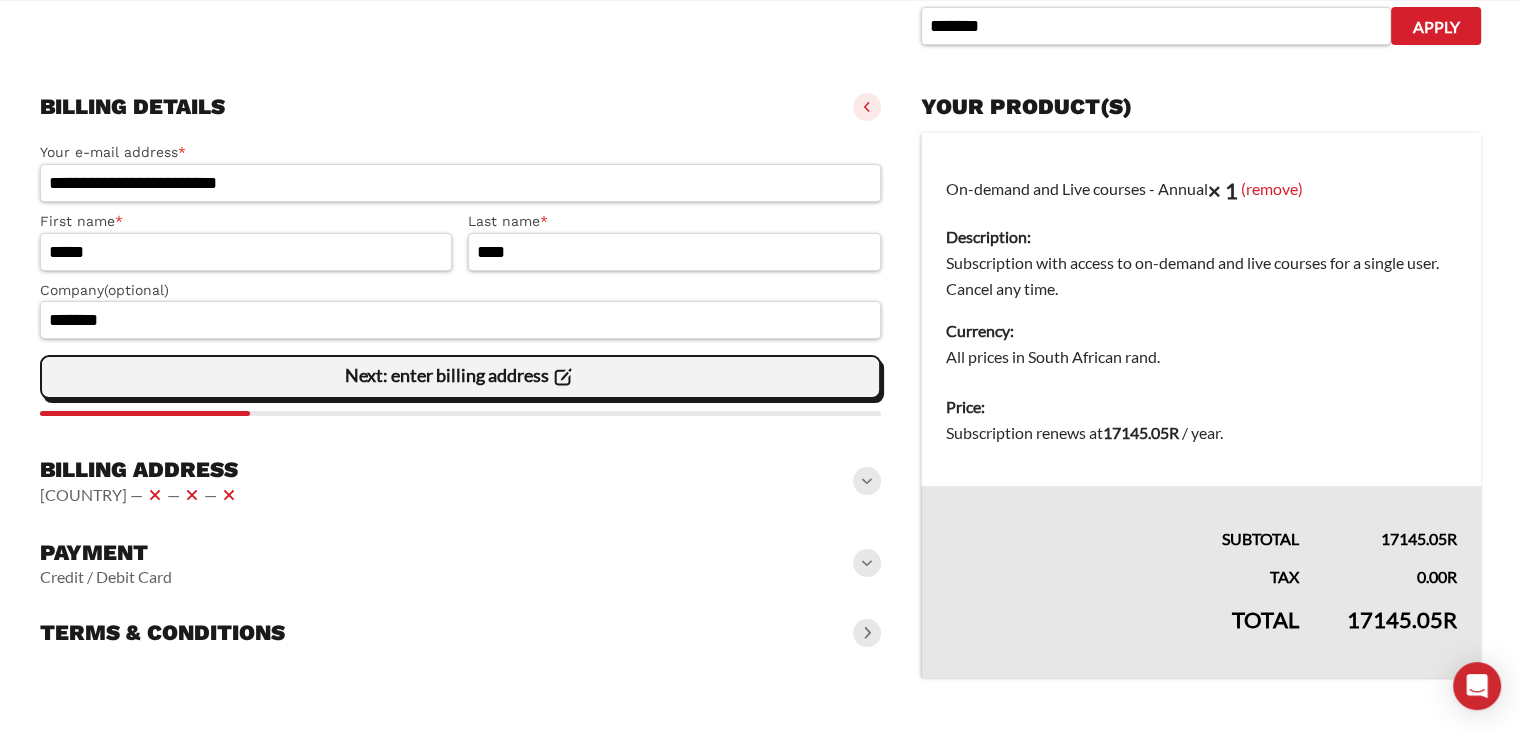 click on "Next: enter billing address" 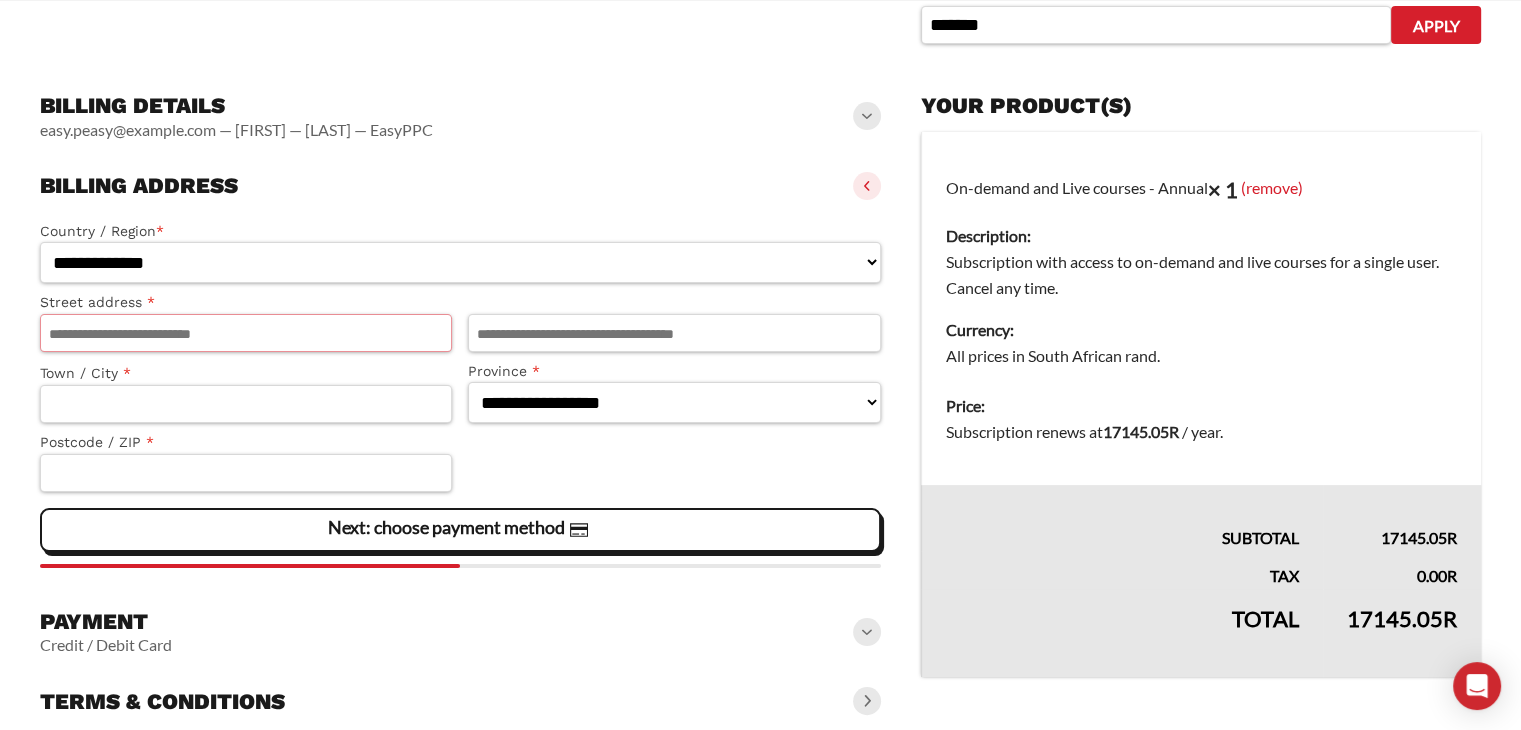 click on "Street address   *" at bounding box center [246, 333] 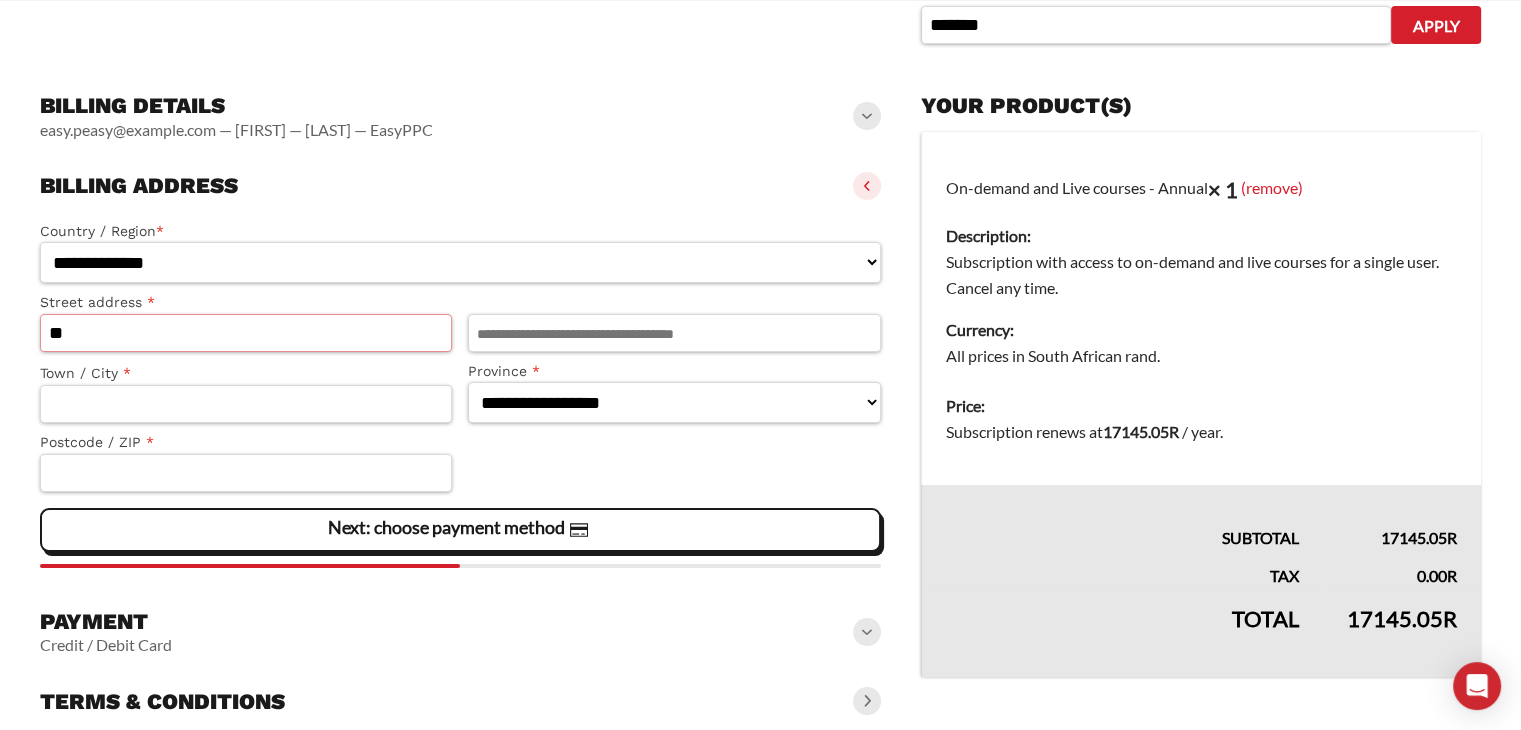 type on "*" 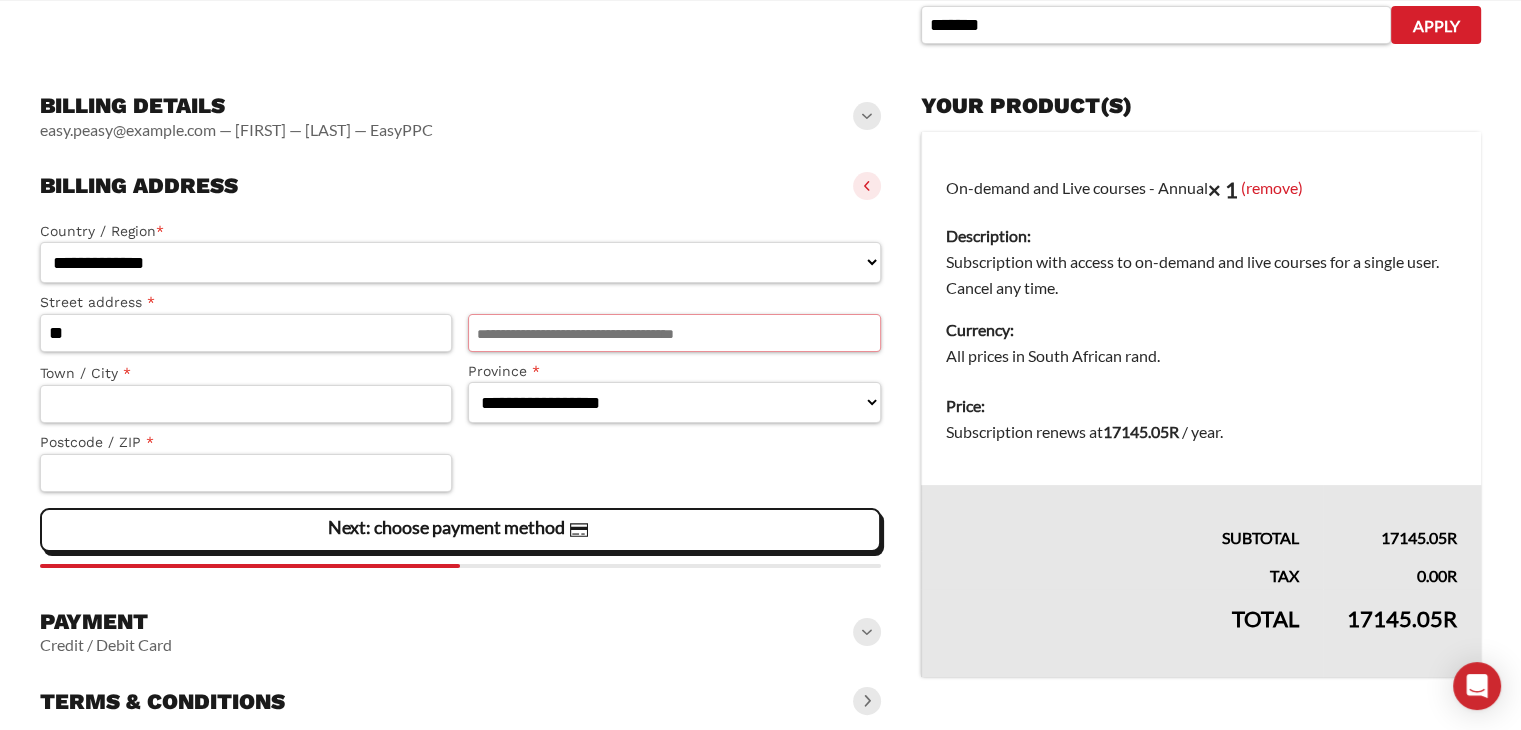 click on "Apartment, suite, unit, etc.   (optional)" at bounding box center [674, 333] 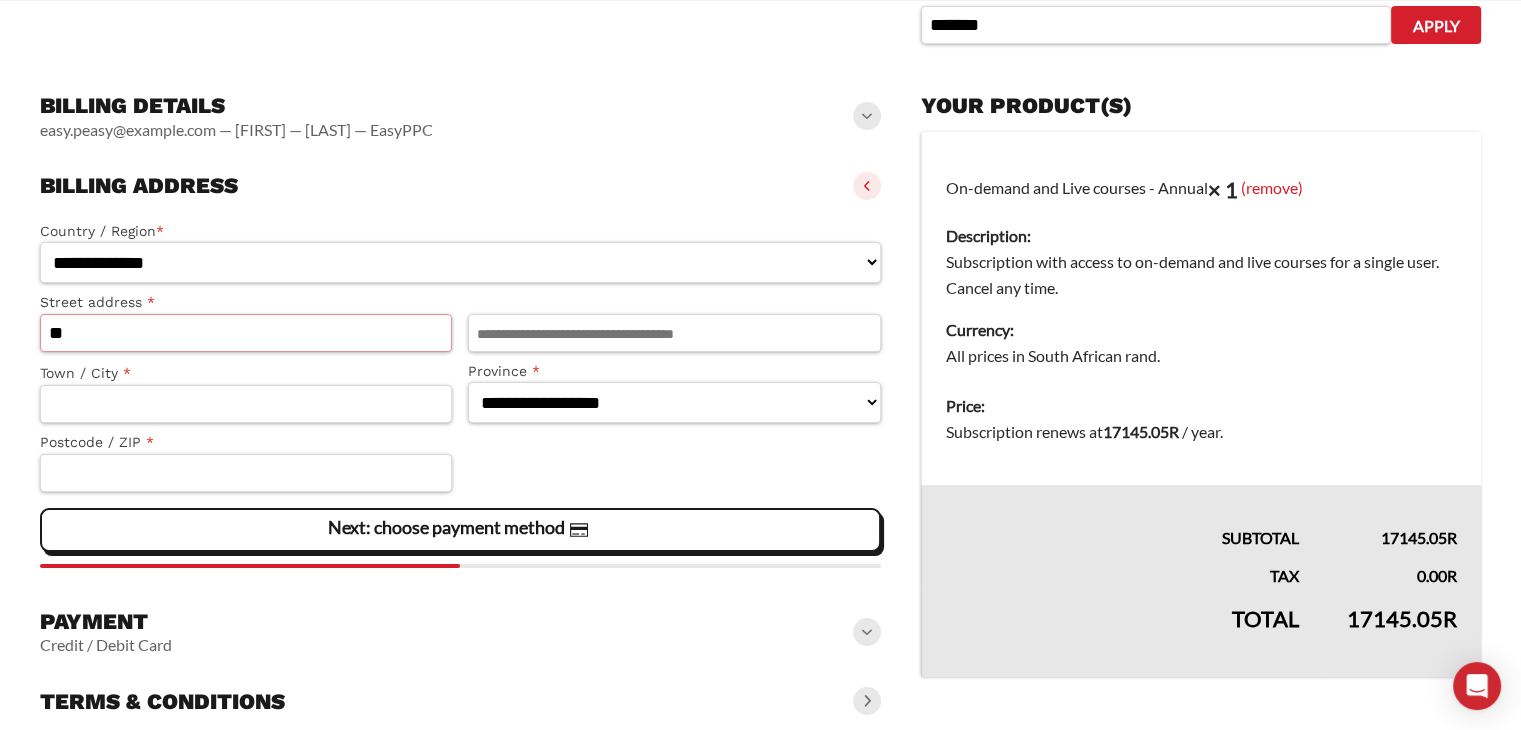 click on "**" at bounding box center [246, 333] 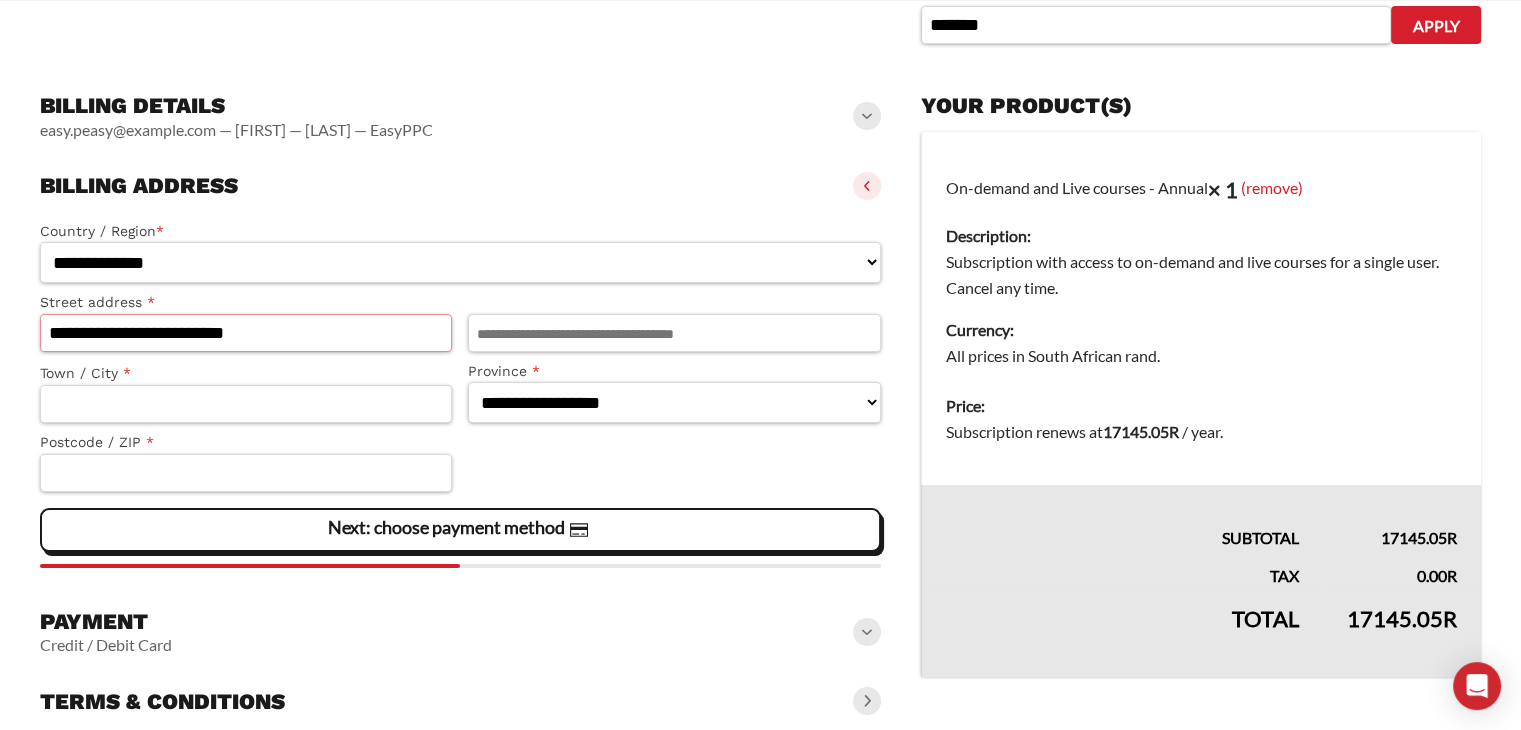 type on "**********" 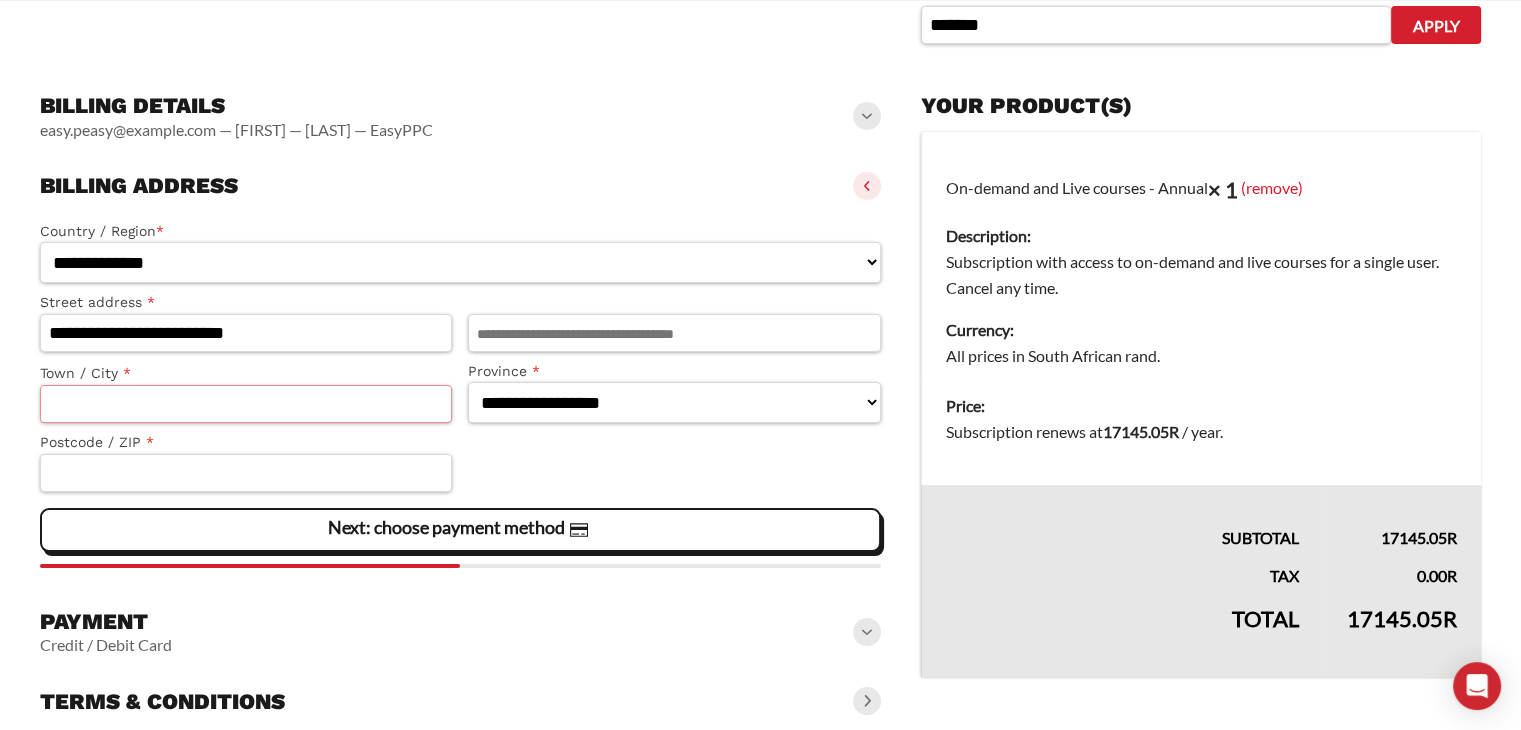 click on "Town / City   *" at bounding box center [246, 404] 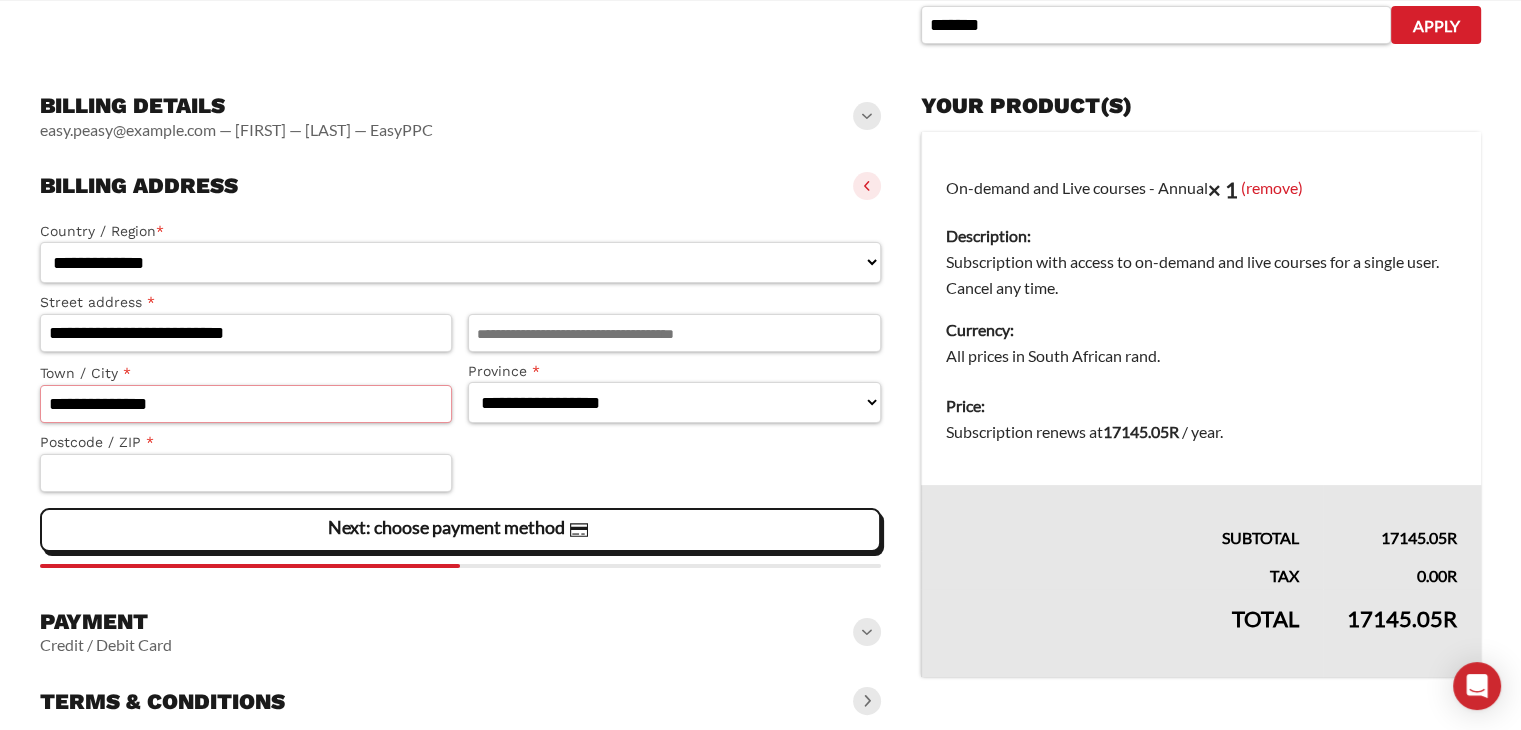 type on "**********" 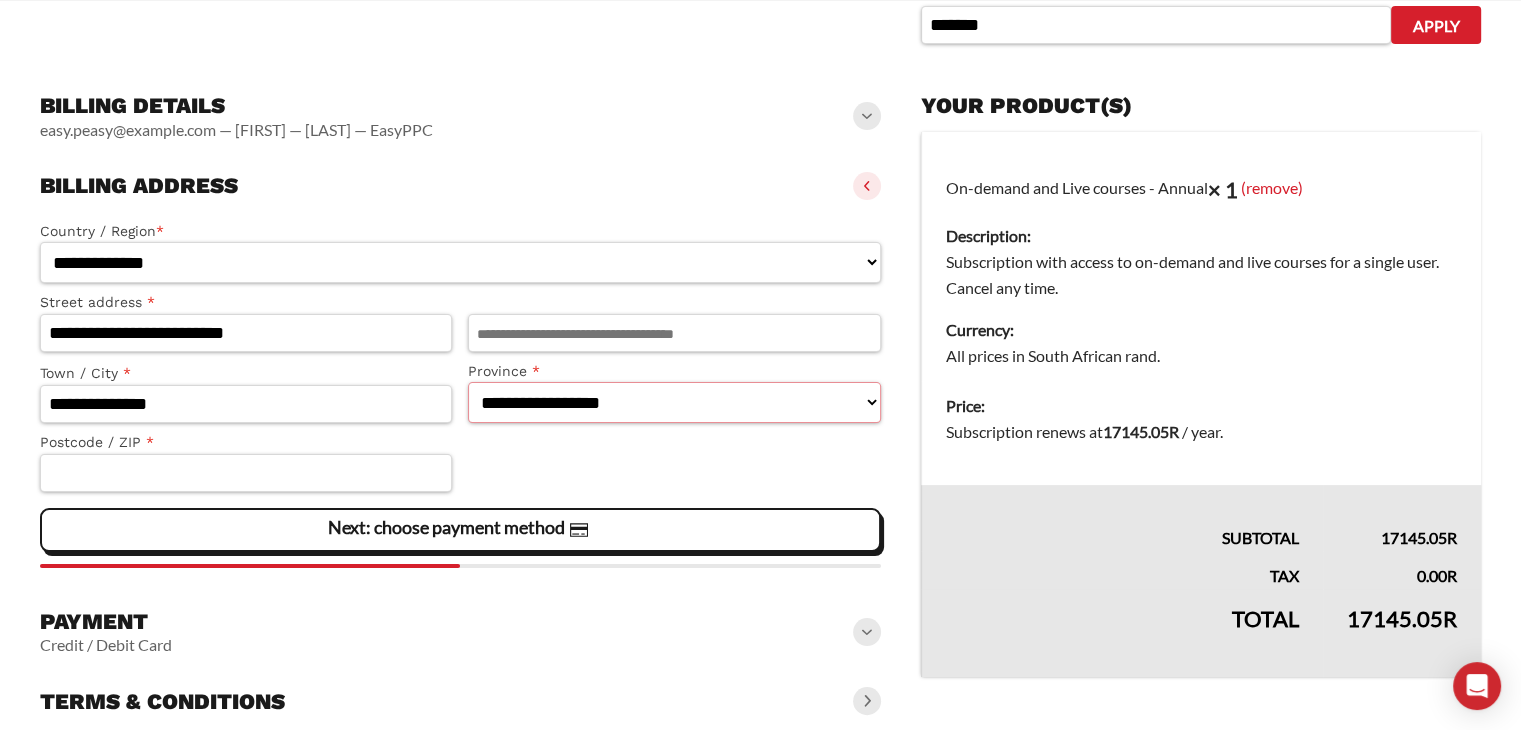 click on "**********" at bounding box center [674, 402] 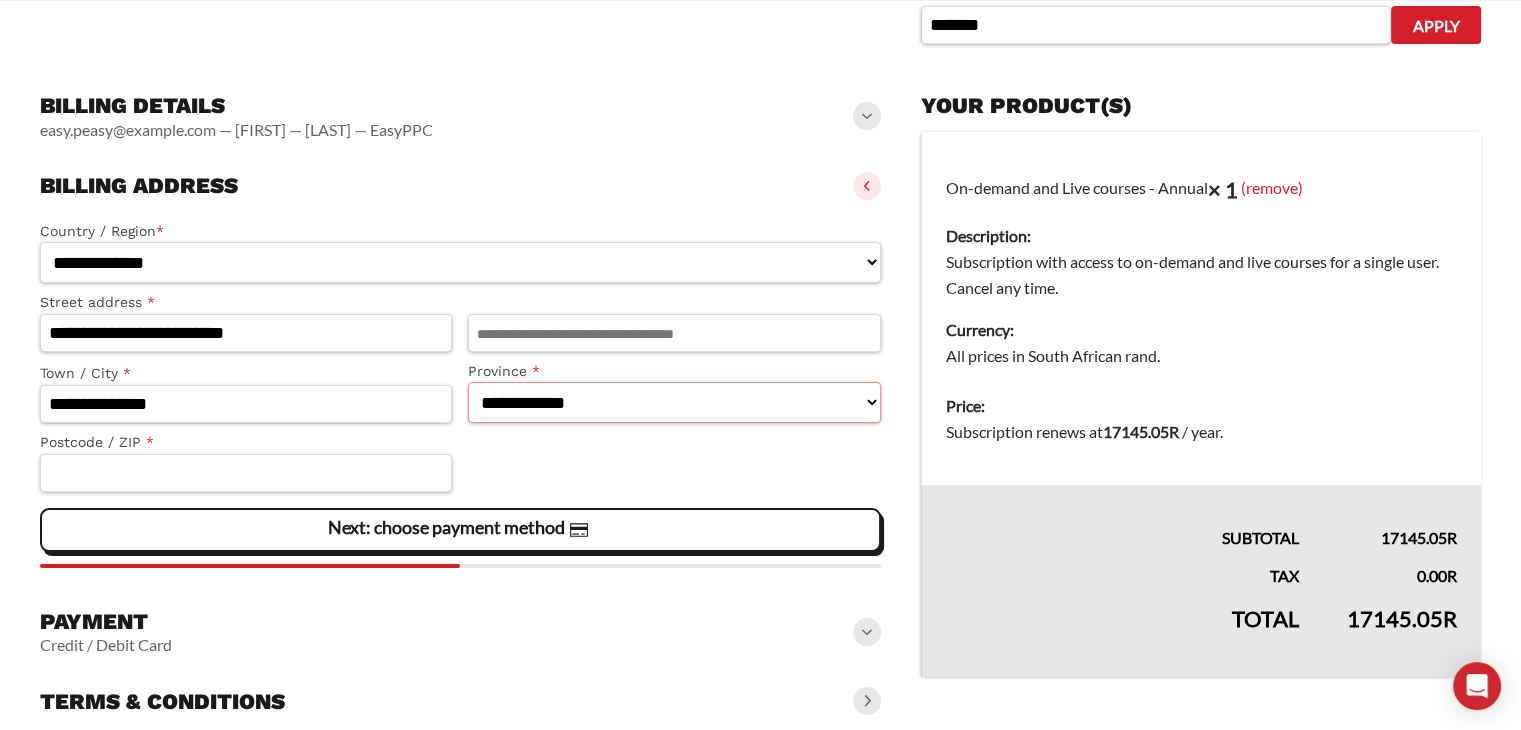 click on "**********" at bounding box center [674, 402] 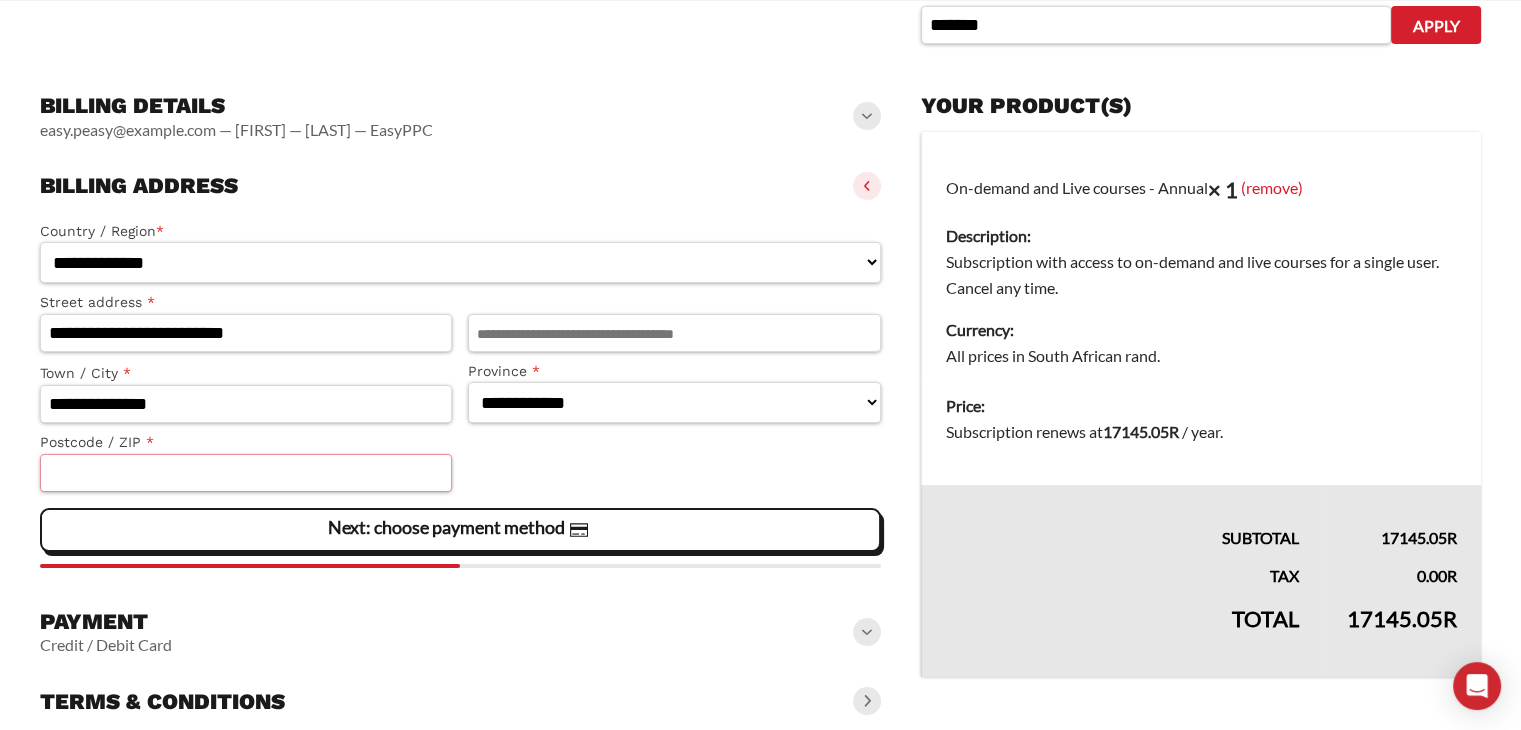 click on "Postcode / ZIP   *" at bounding box center (246, 473) 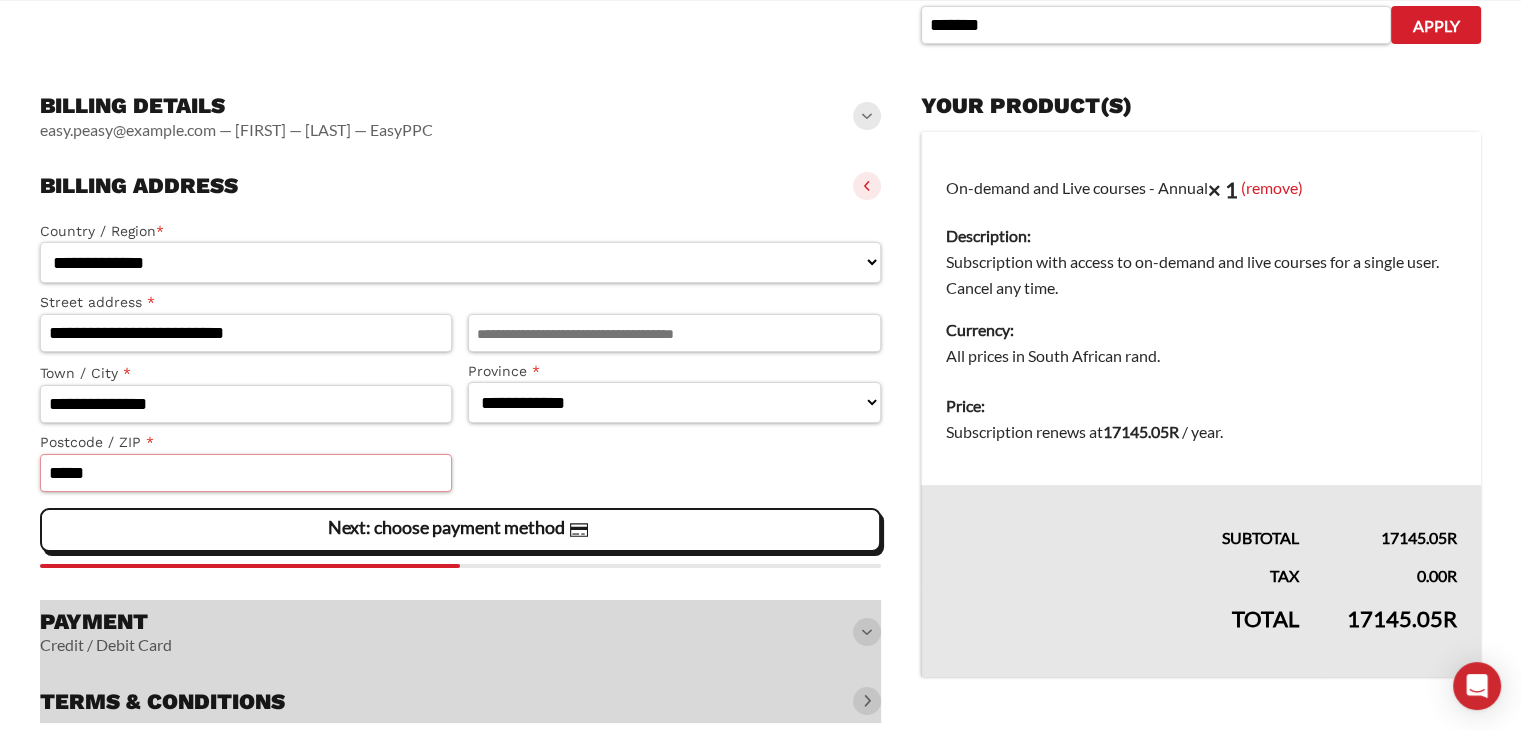 type on "*****" 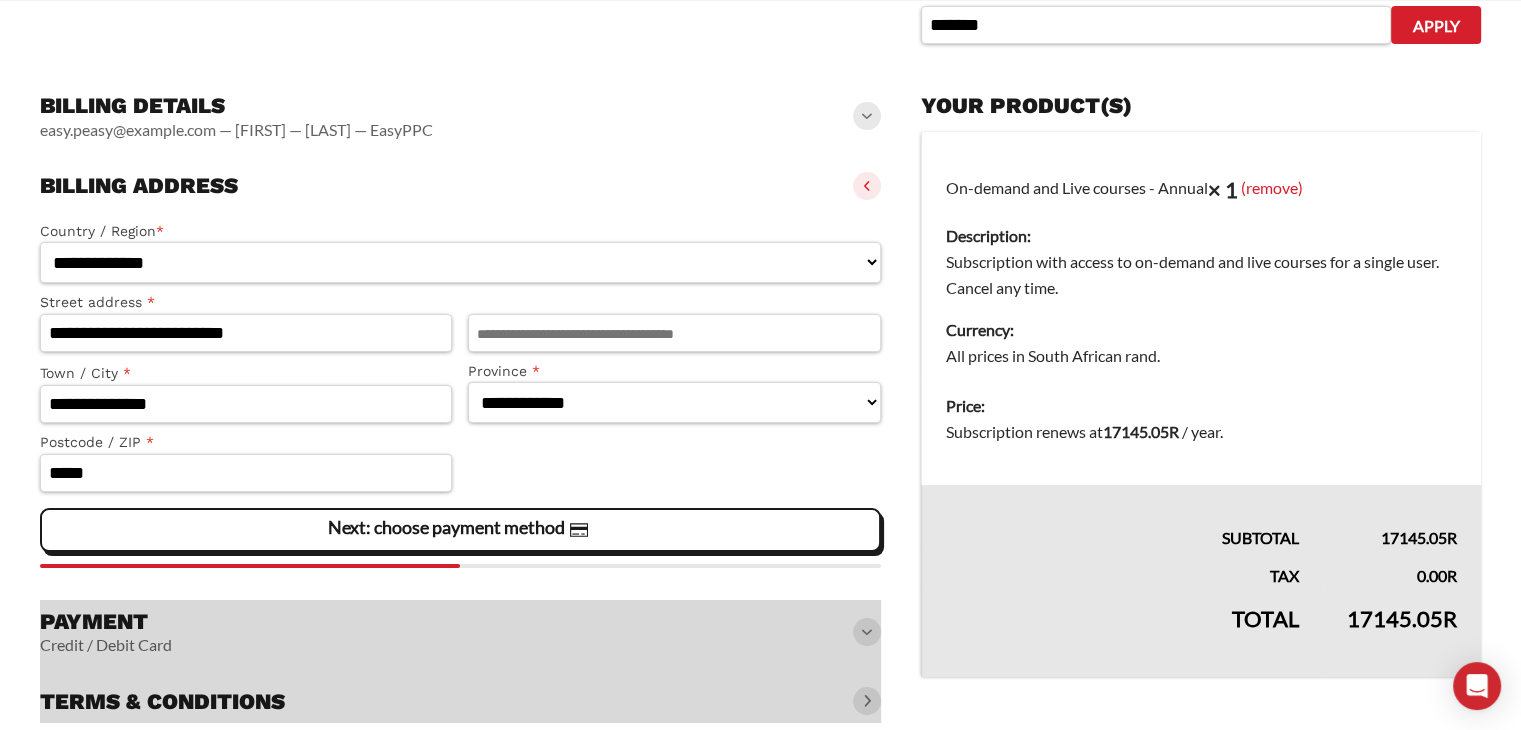 click on "Apply" at bounding box center (1436, 25) 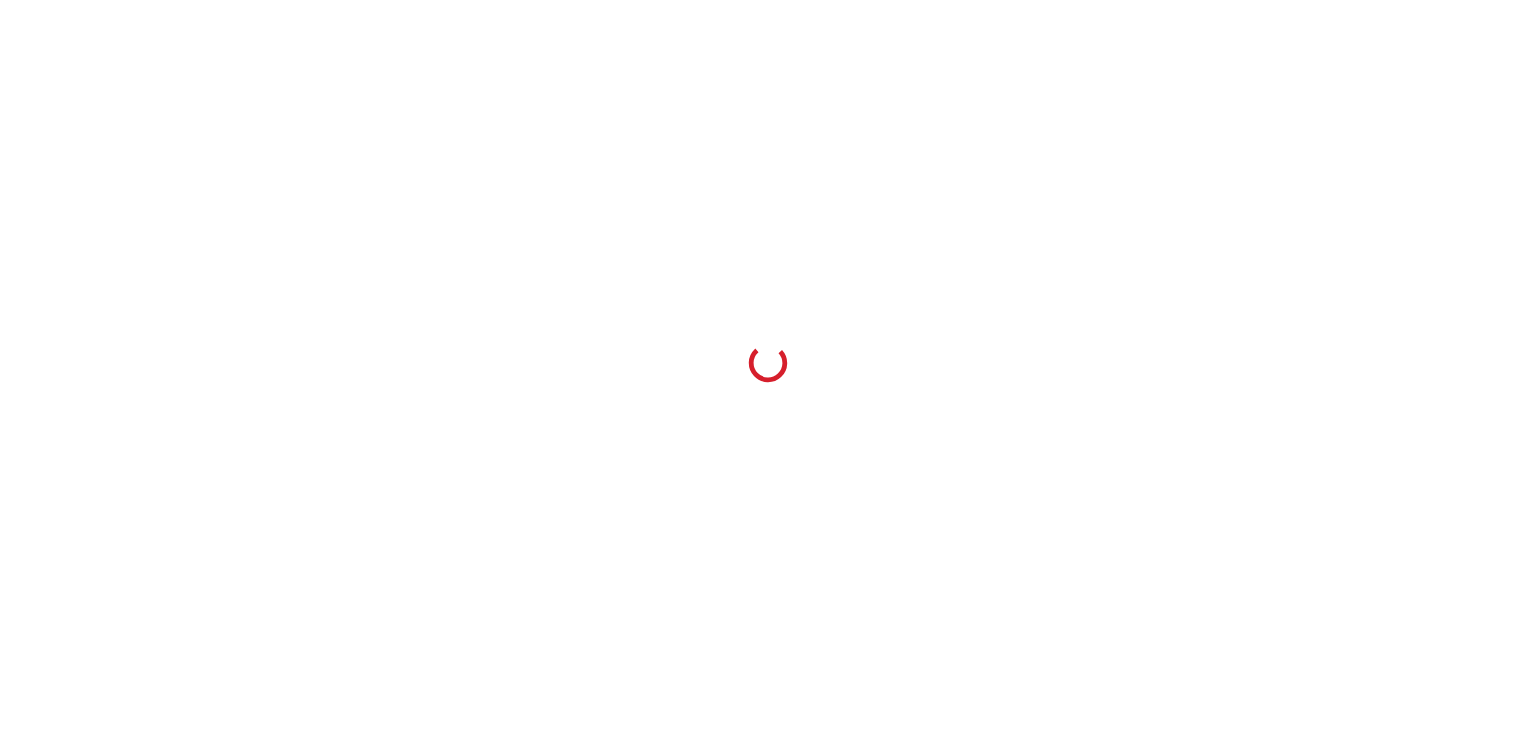 scroll, scrollTop: 0, scrollLeft: 0, axis: both 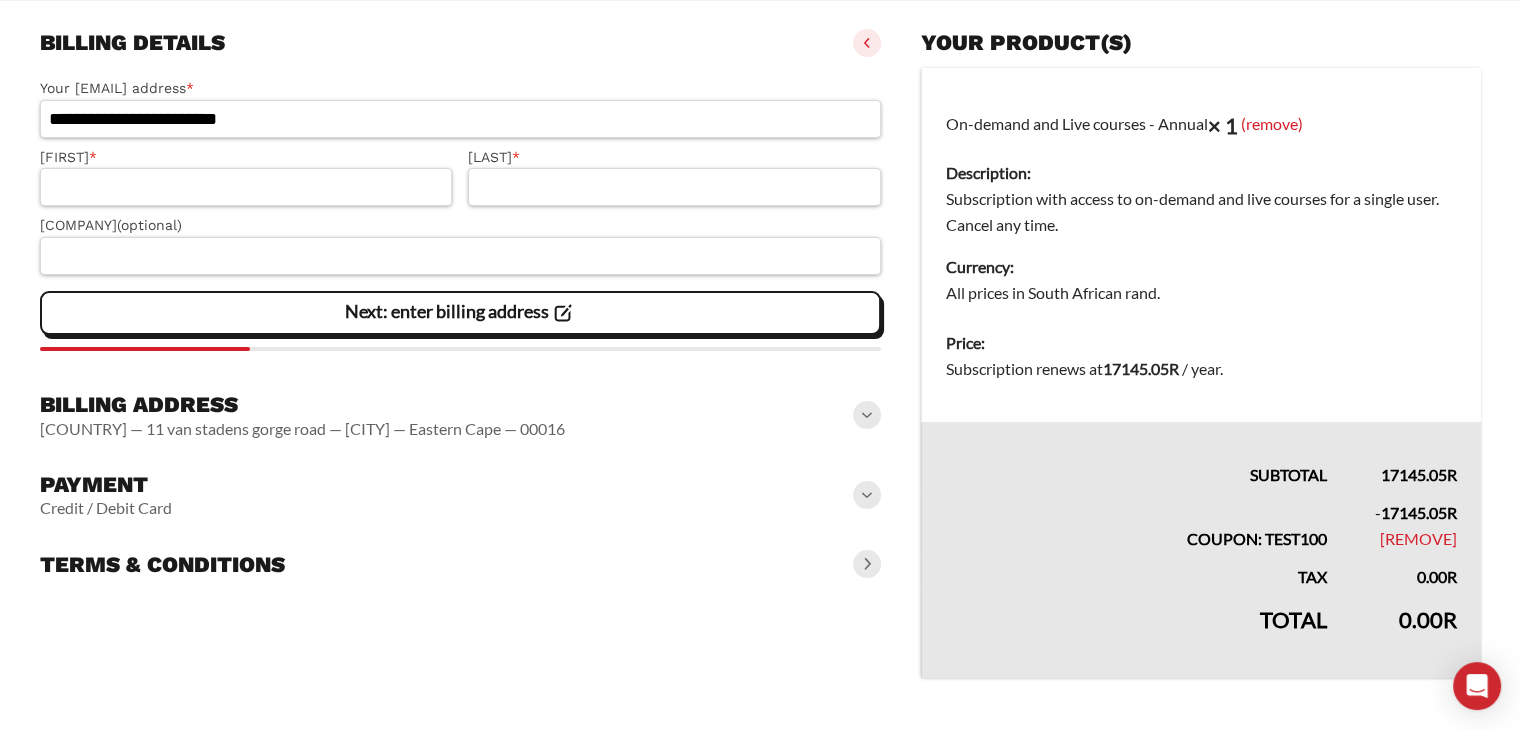 click on "Payment
Credit / Debit Card" at bounding box center [460, 495] 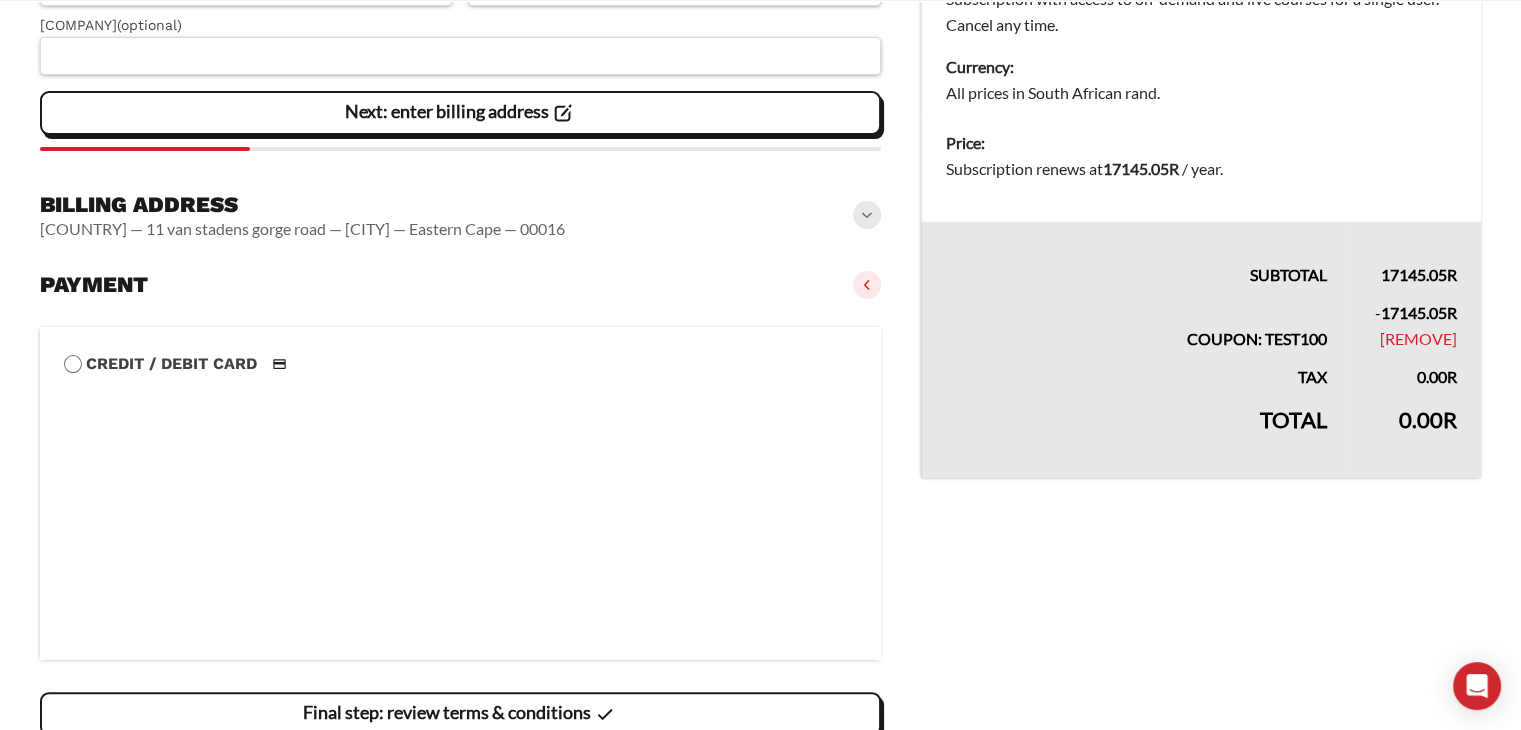 scroll, scrollTop: 632, scrollLeft: 0, axis: vertical 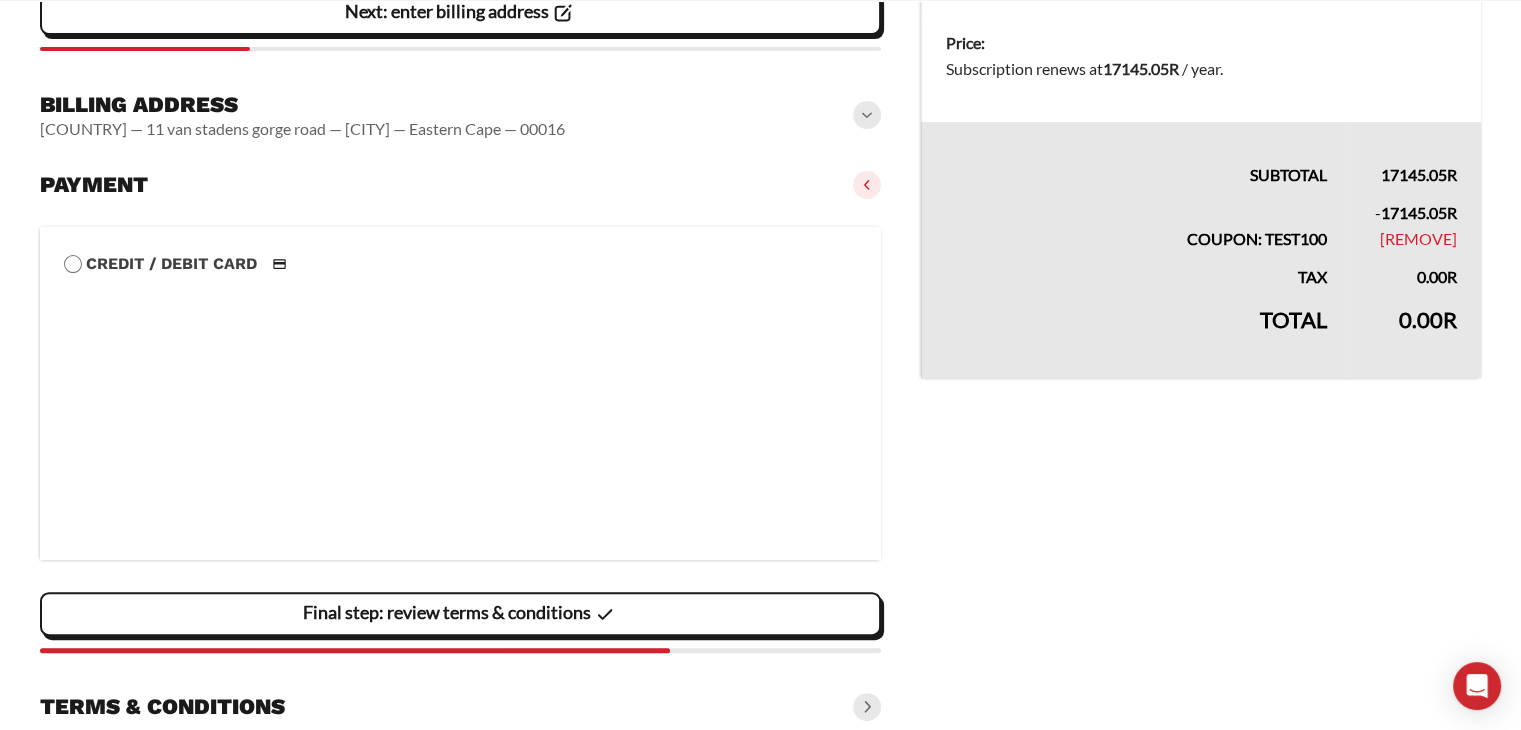 click on "Price:
Subscription renews at  17145.05  R    / year ." at bounding box center (1201, 70) 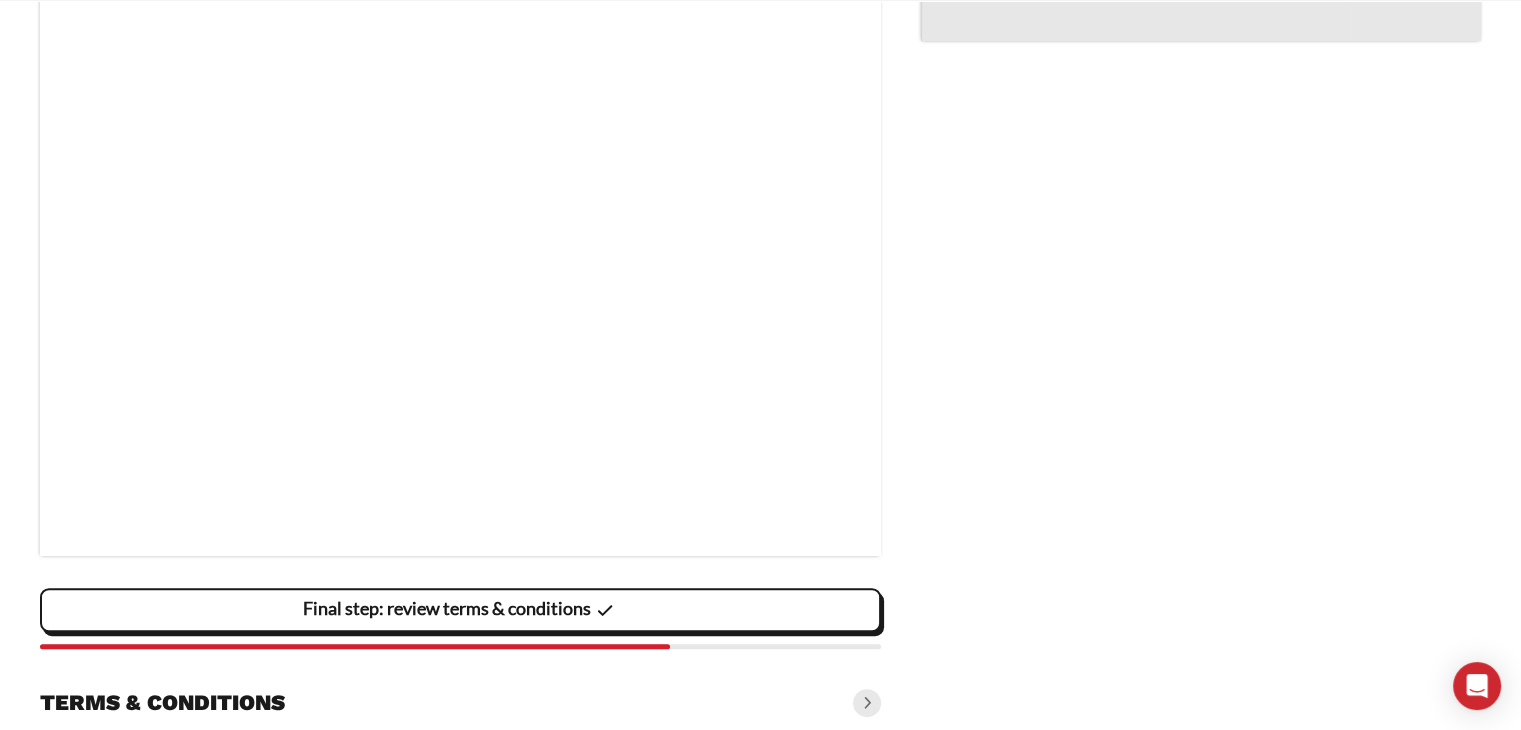 scroll, scrollTop: 1009, scrollLeft: 0, axis: vertical 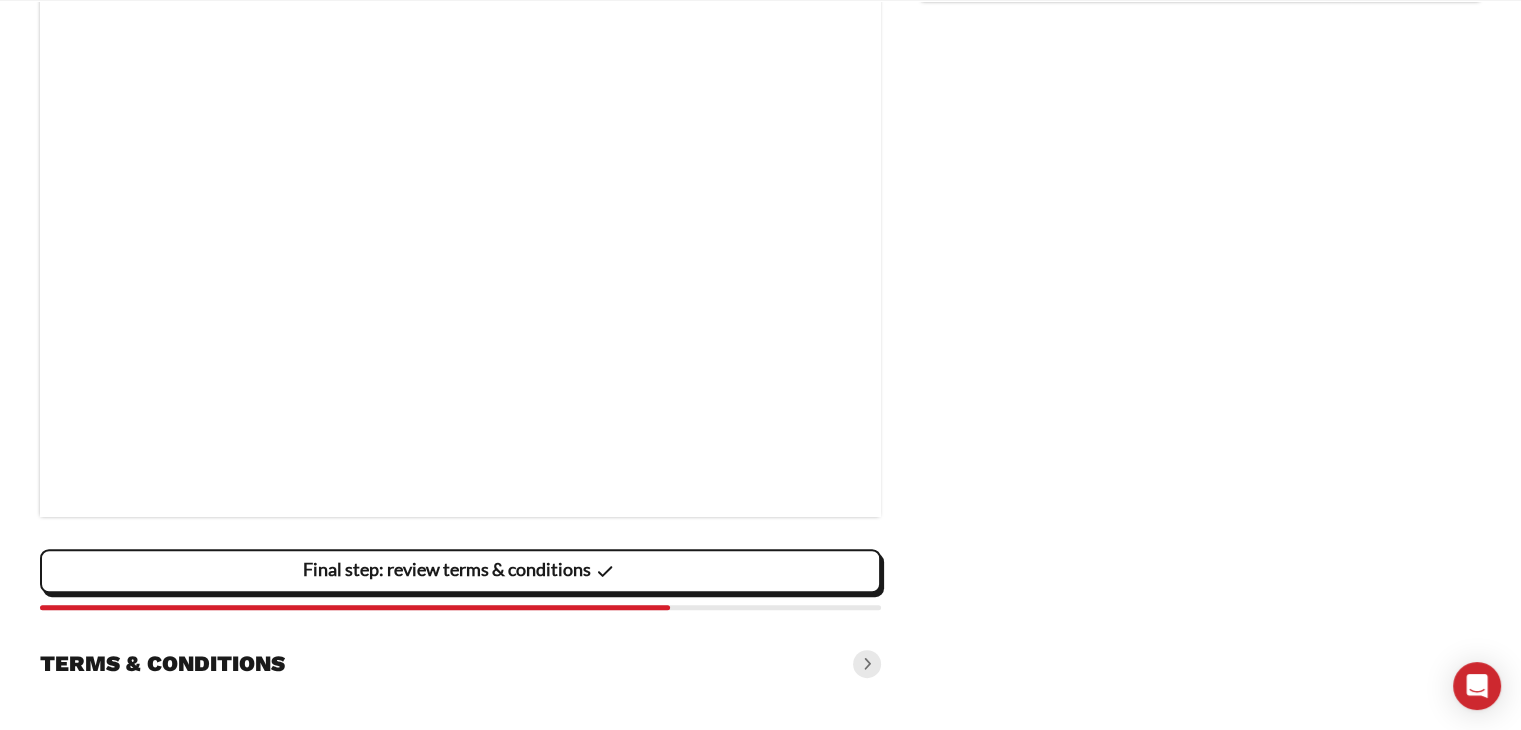 click on "Final step: review terms & conditions" at bounding box center [0, 0] 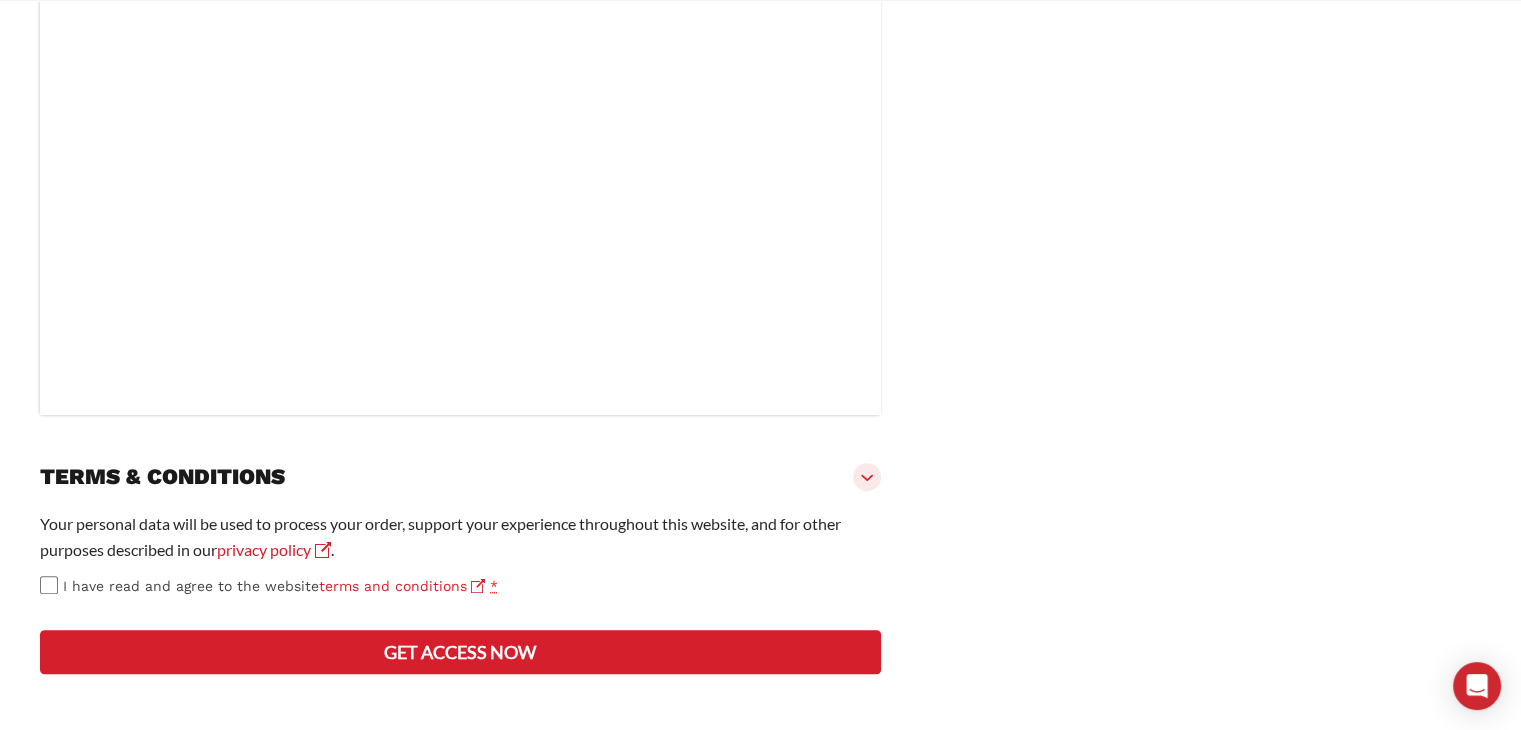 scroll, scrollTop: 1184, scrollLeft: 0, axis: vertical 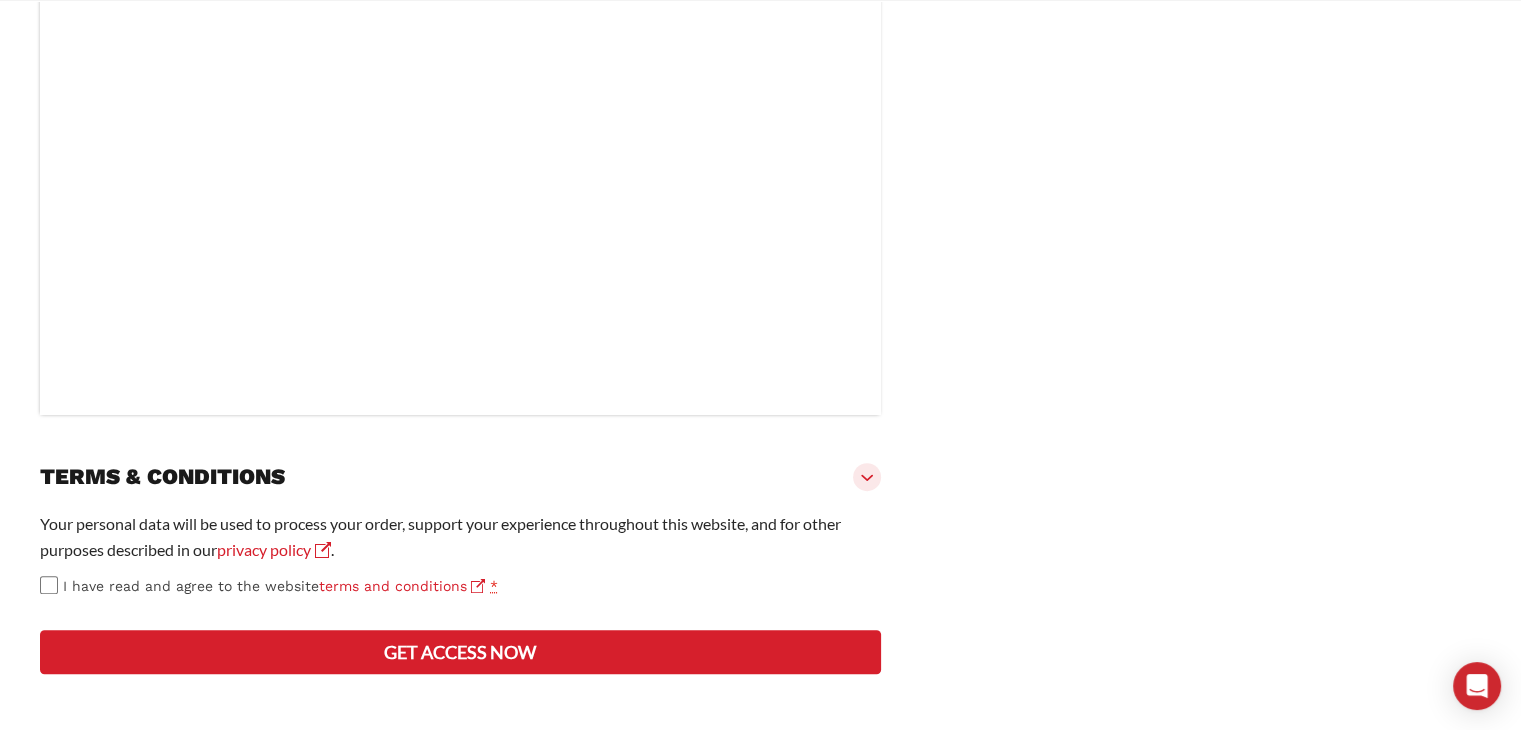 click on "Get access now" at bounding box center (460, 652) 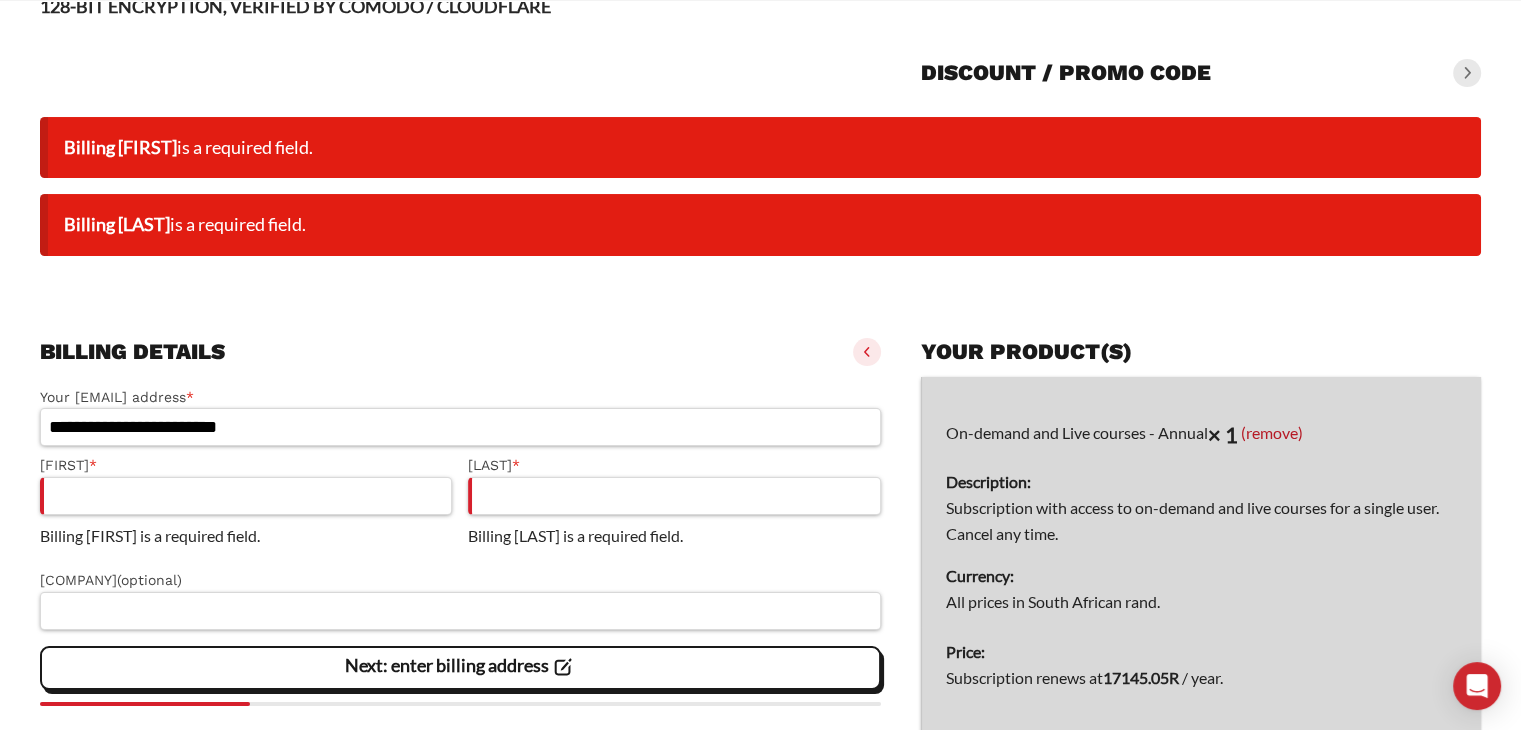 scroll, scrollTop: 156, scrollLeft: 0, axis: vertical 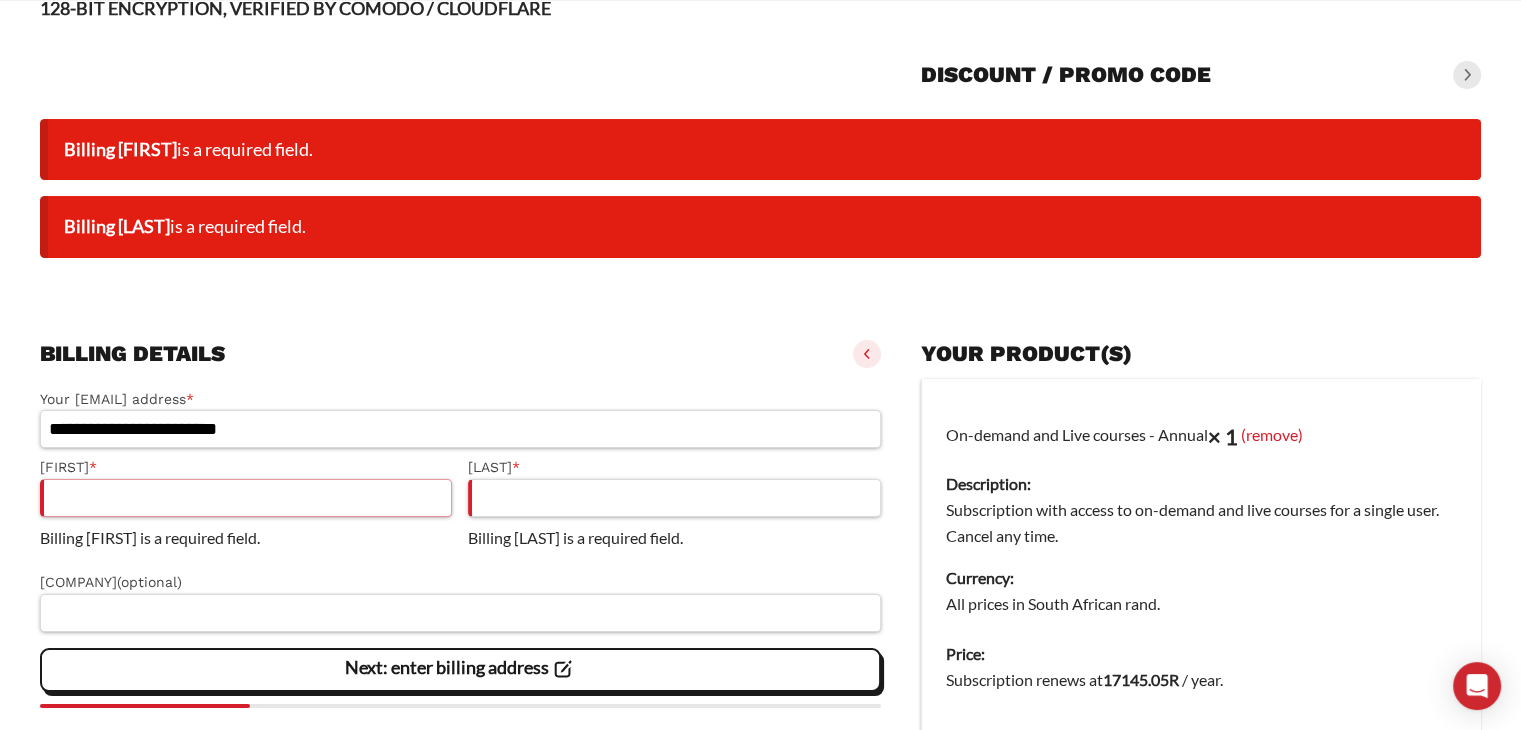click on "[FIRST] *" at bounding box center [246, 498] 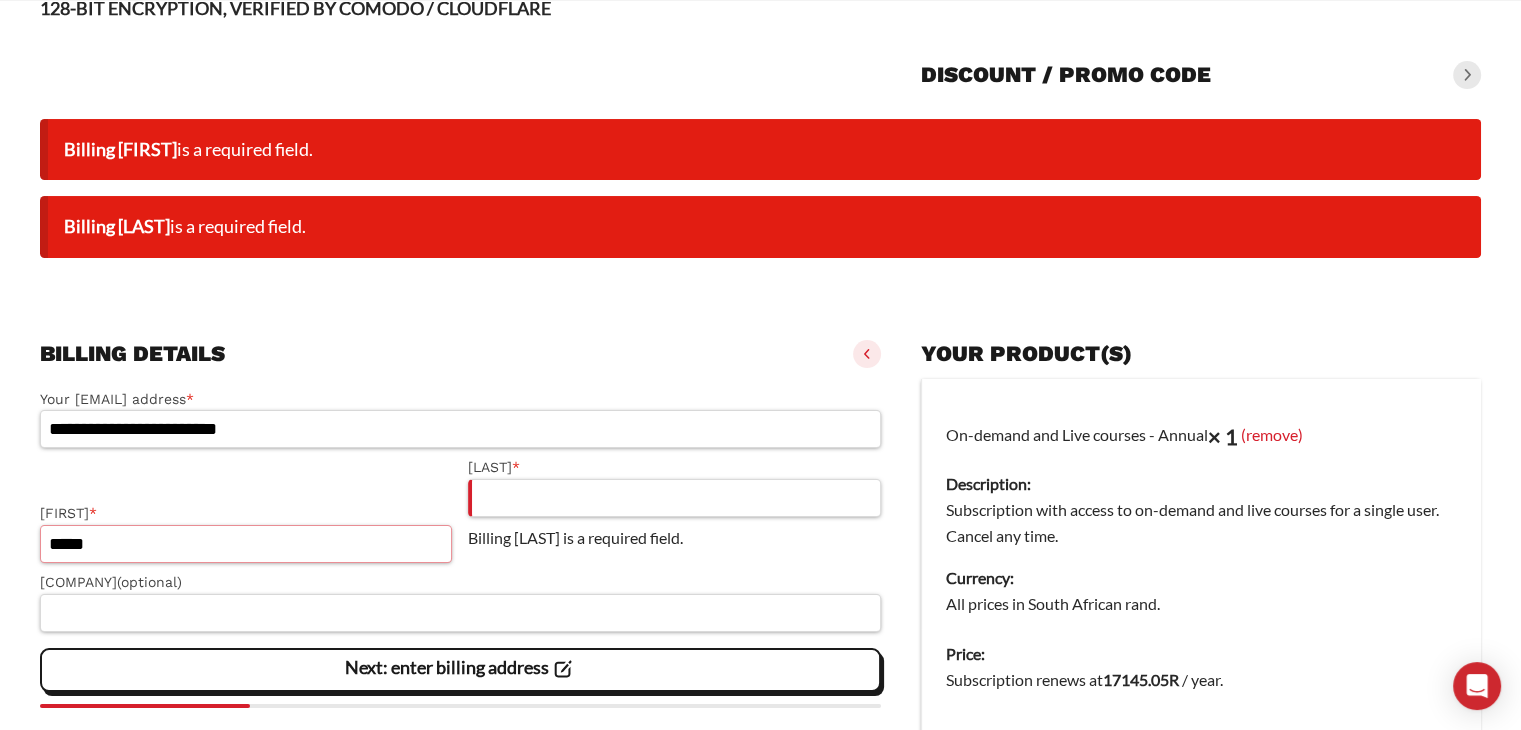 type on "*****" 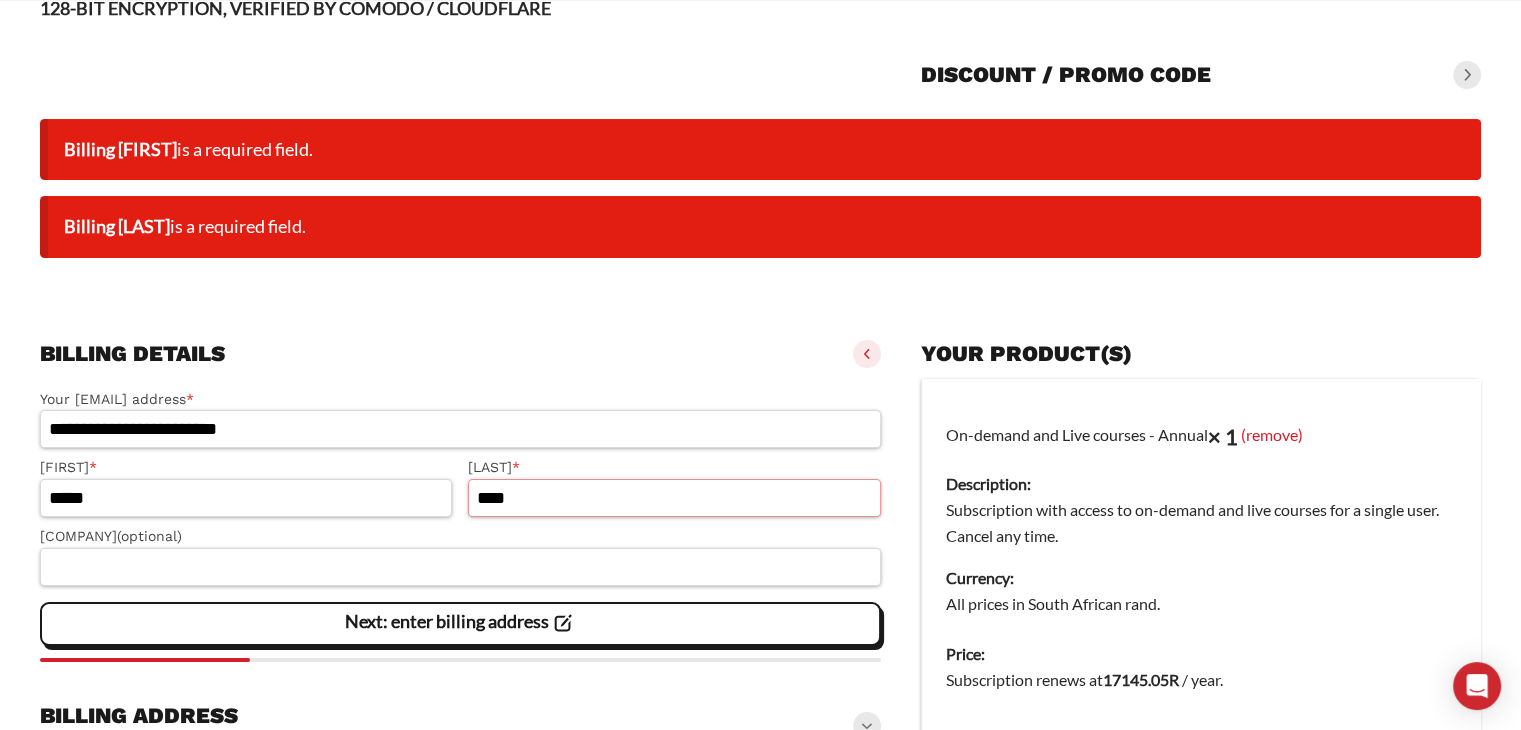 scroll, scrollTop: 356, scrollLeft: 0, axis: vertical 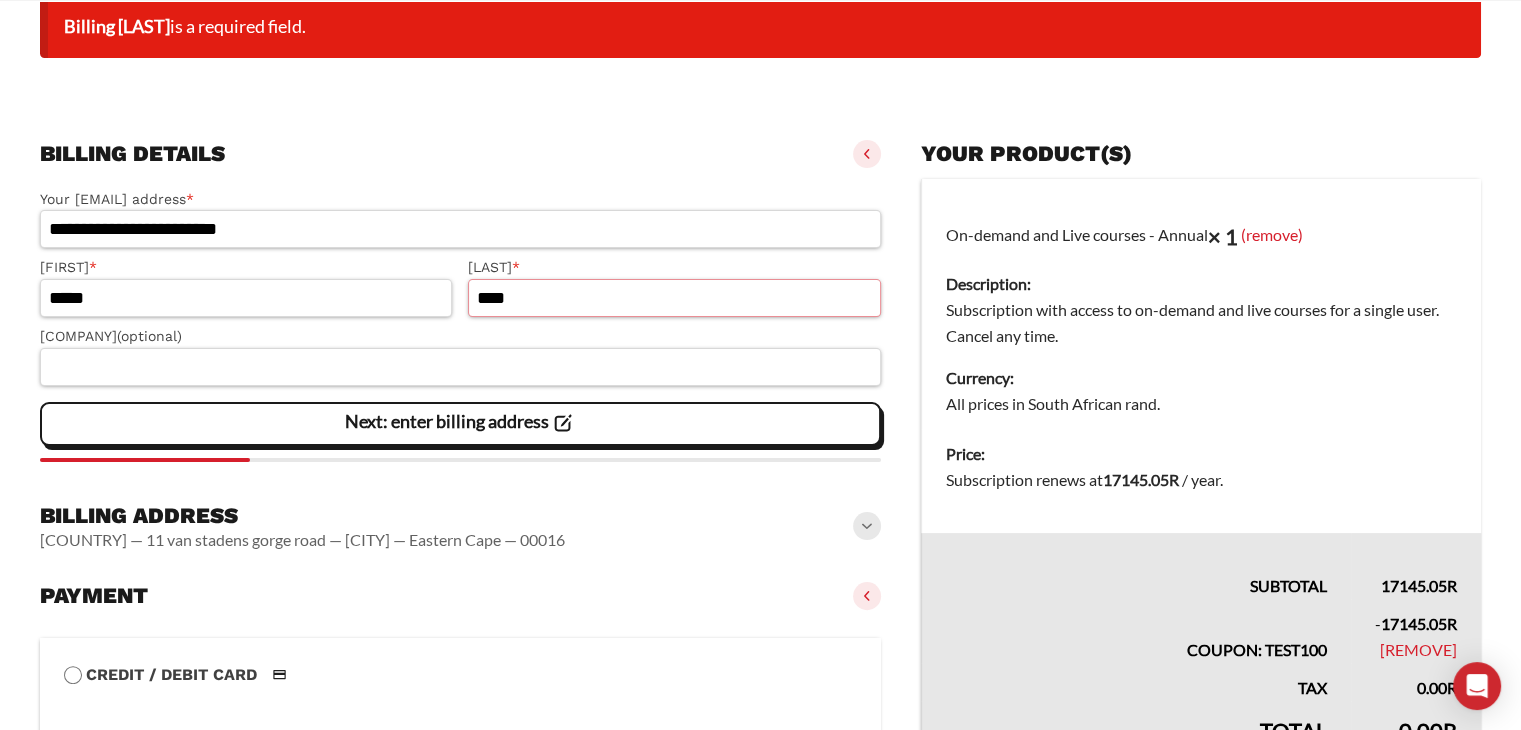 type on "****" 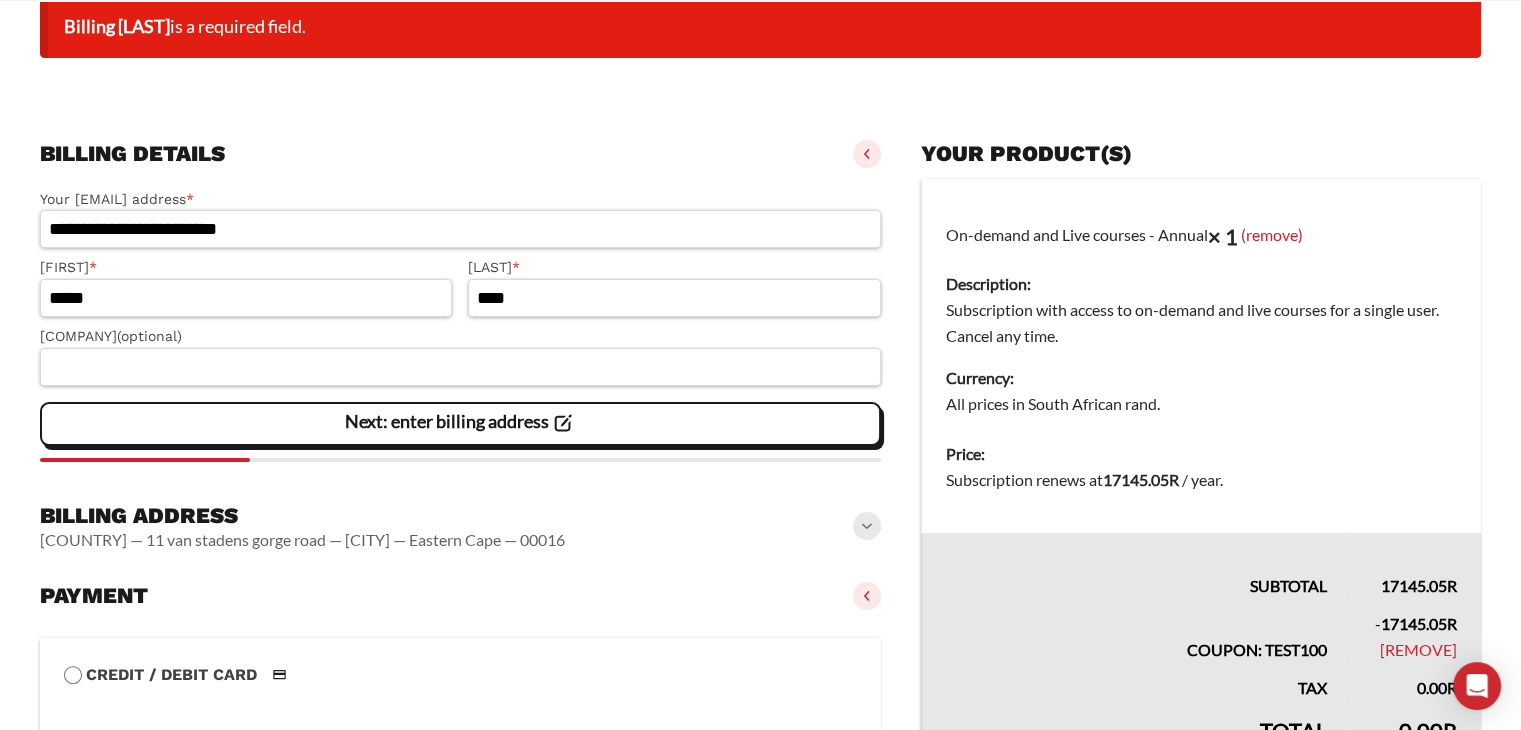 click on "Next: enter billing address" 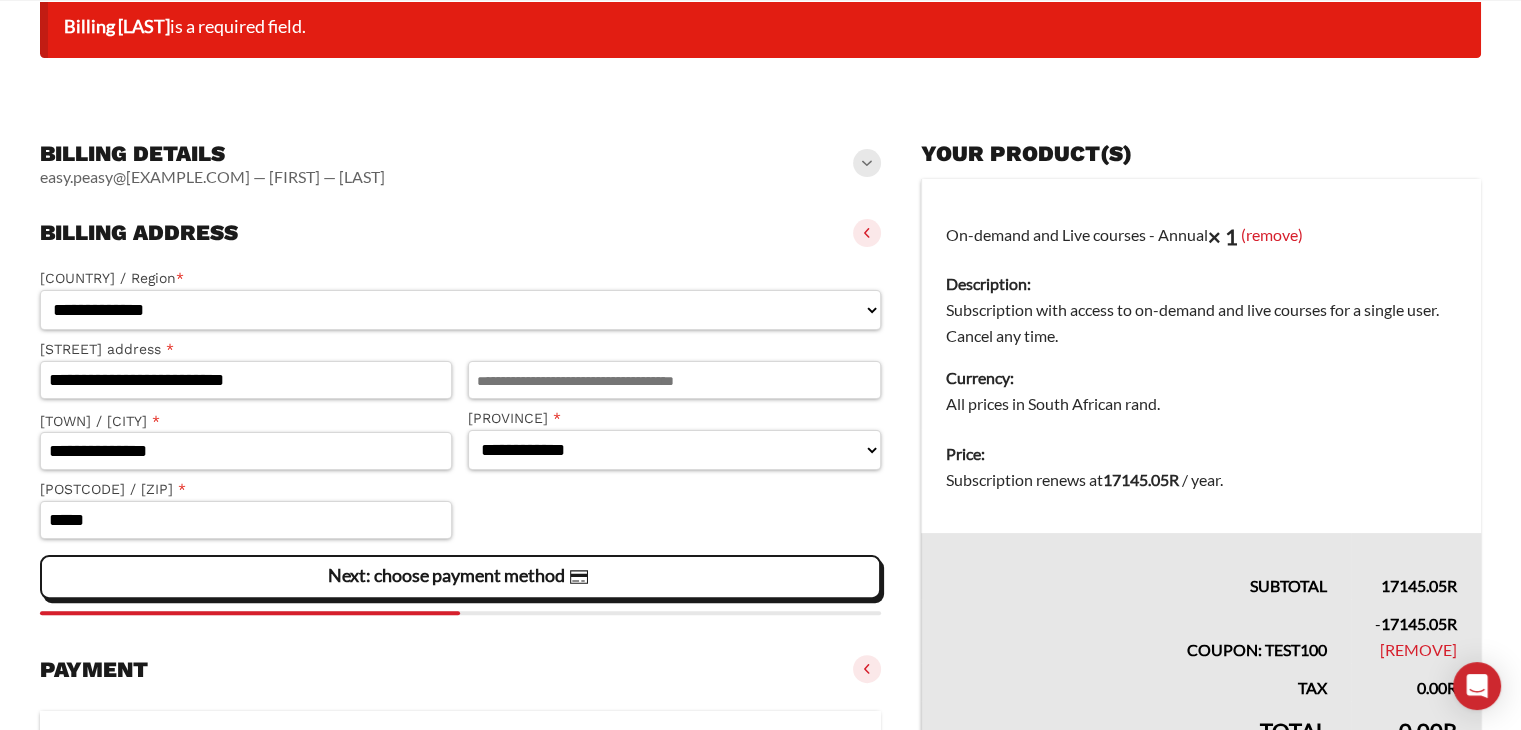 click on "Next: choose payment method" 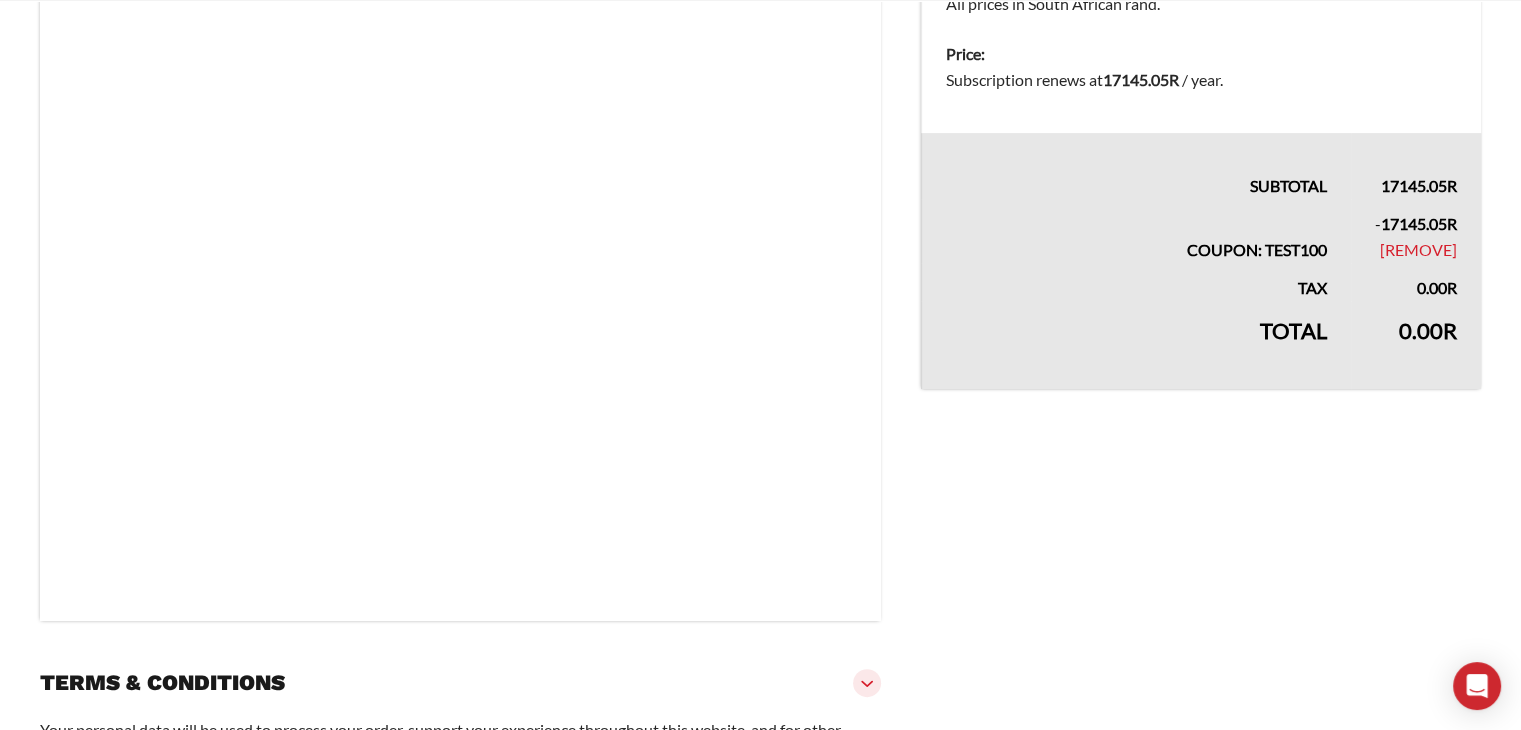 scroll, scrollTop: 1034, scrollLeft: 0, axis: vertical 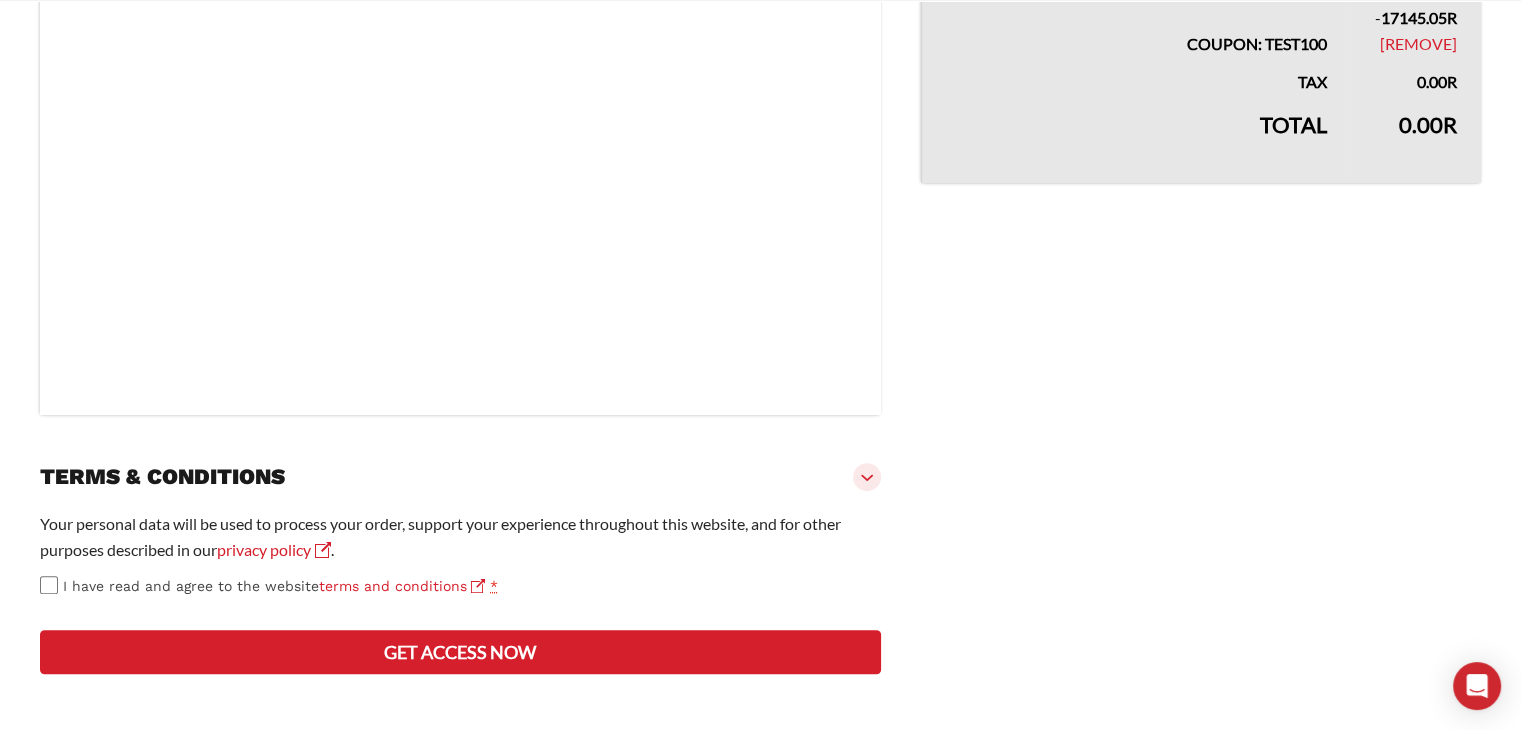 click on "Get access now" at bounding box center [460, 652] 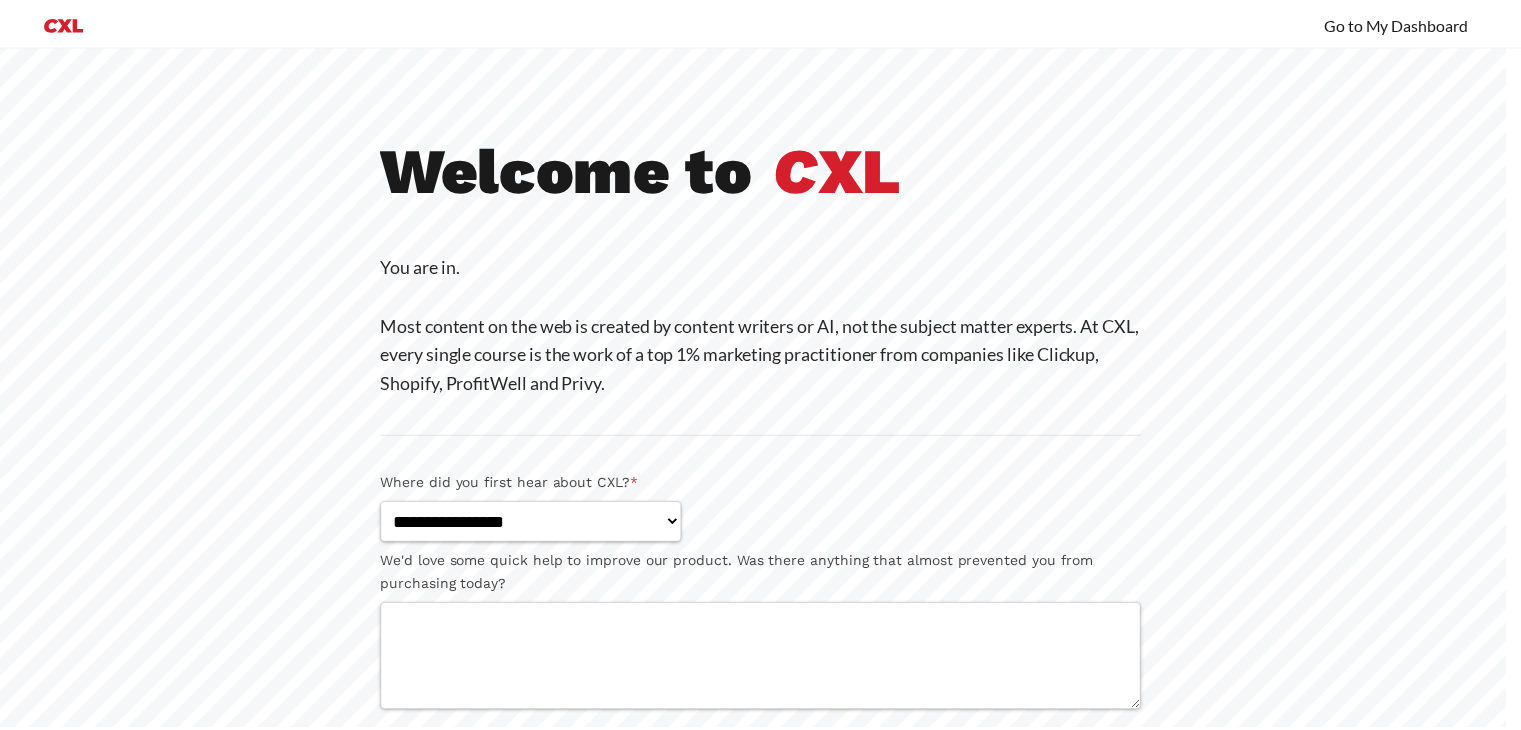 scroll, scrollTop: 0, scrollLeft: 0, axis: both 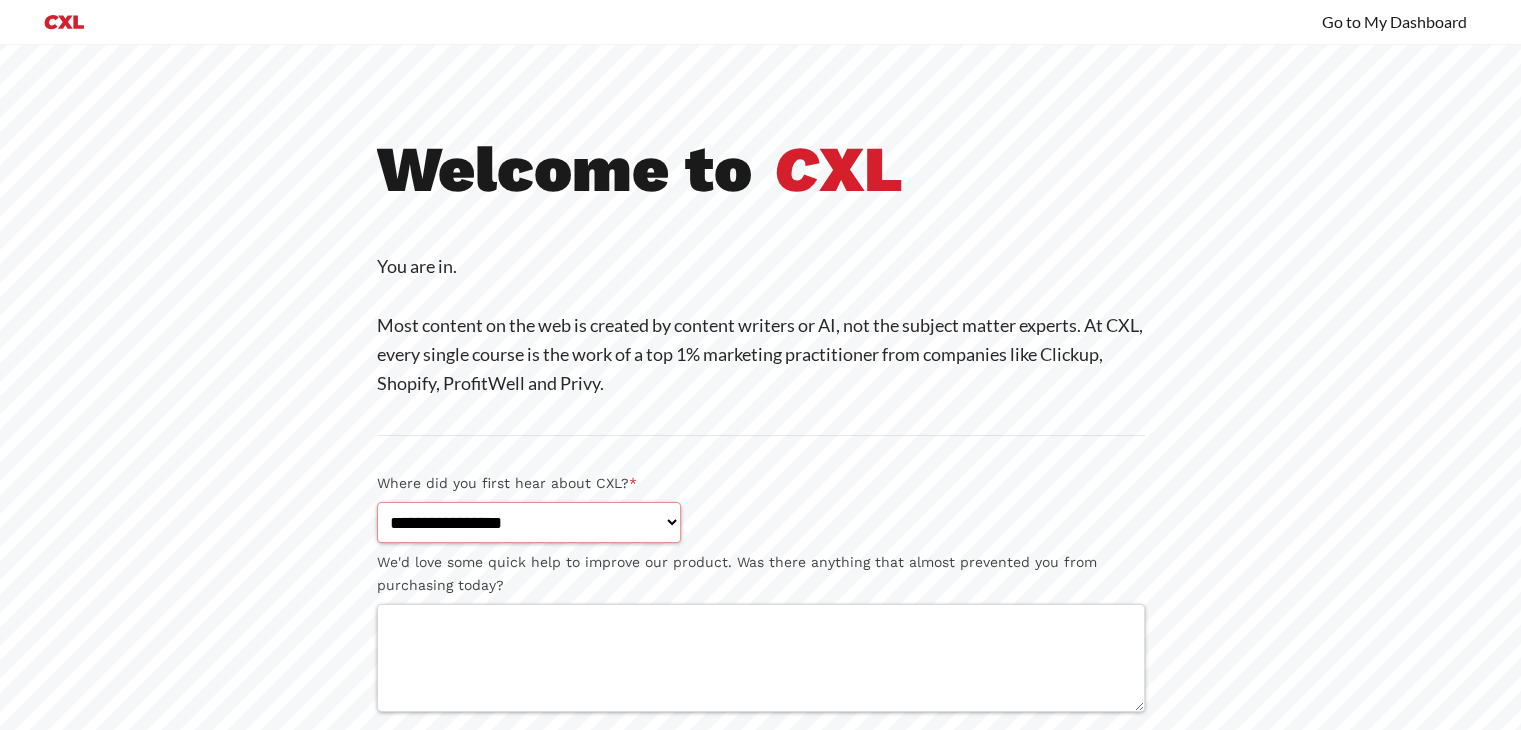 click on "**********" at bounding box center [529, 522] 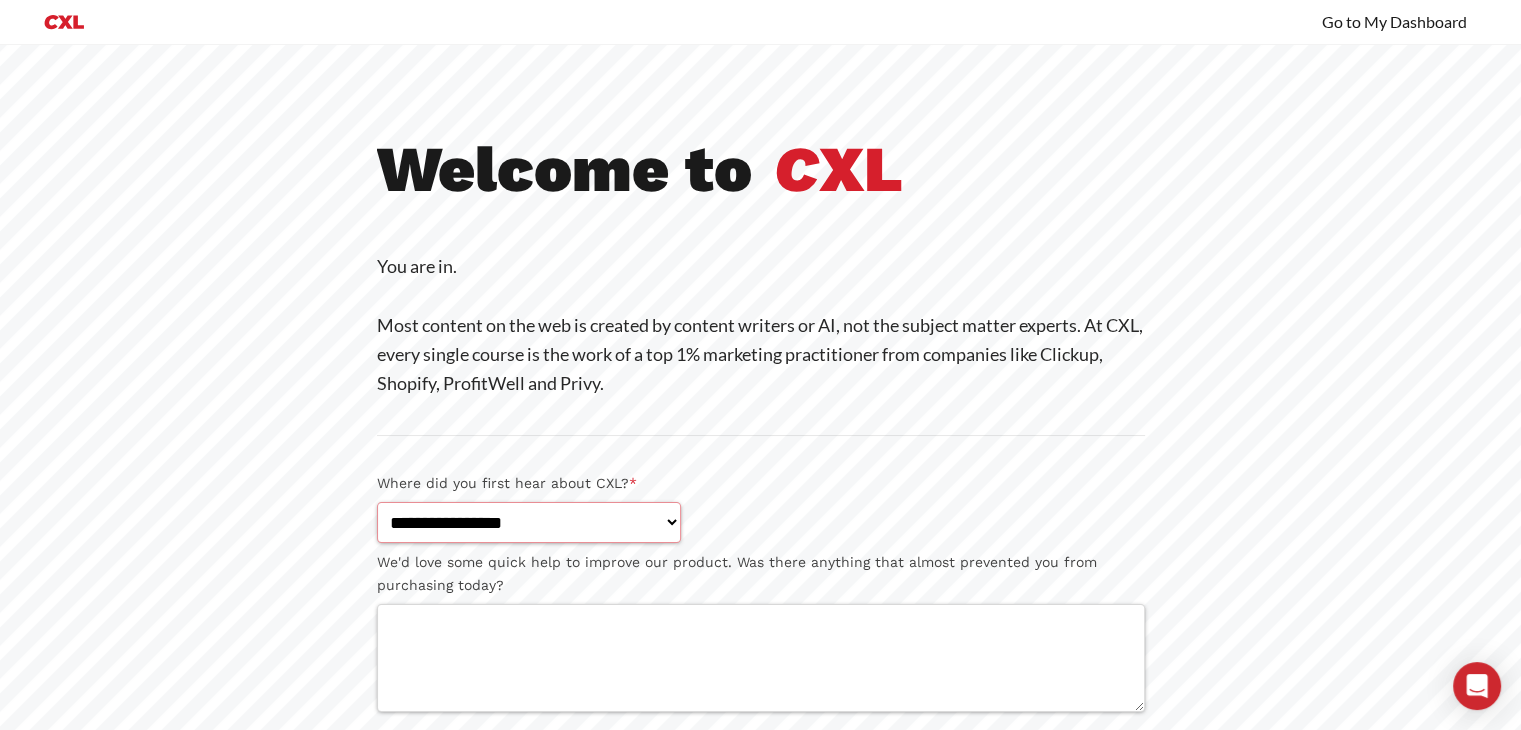 select on "**********" 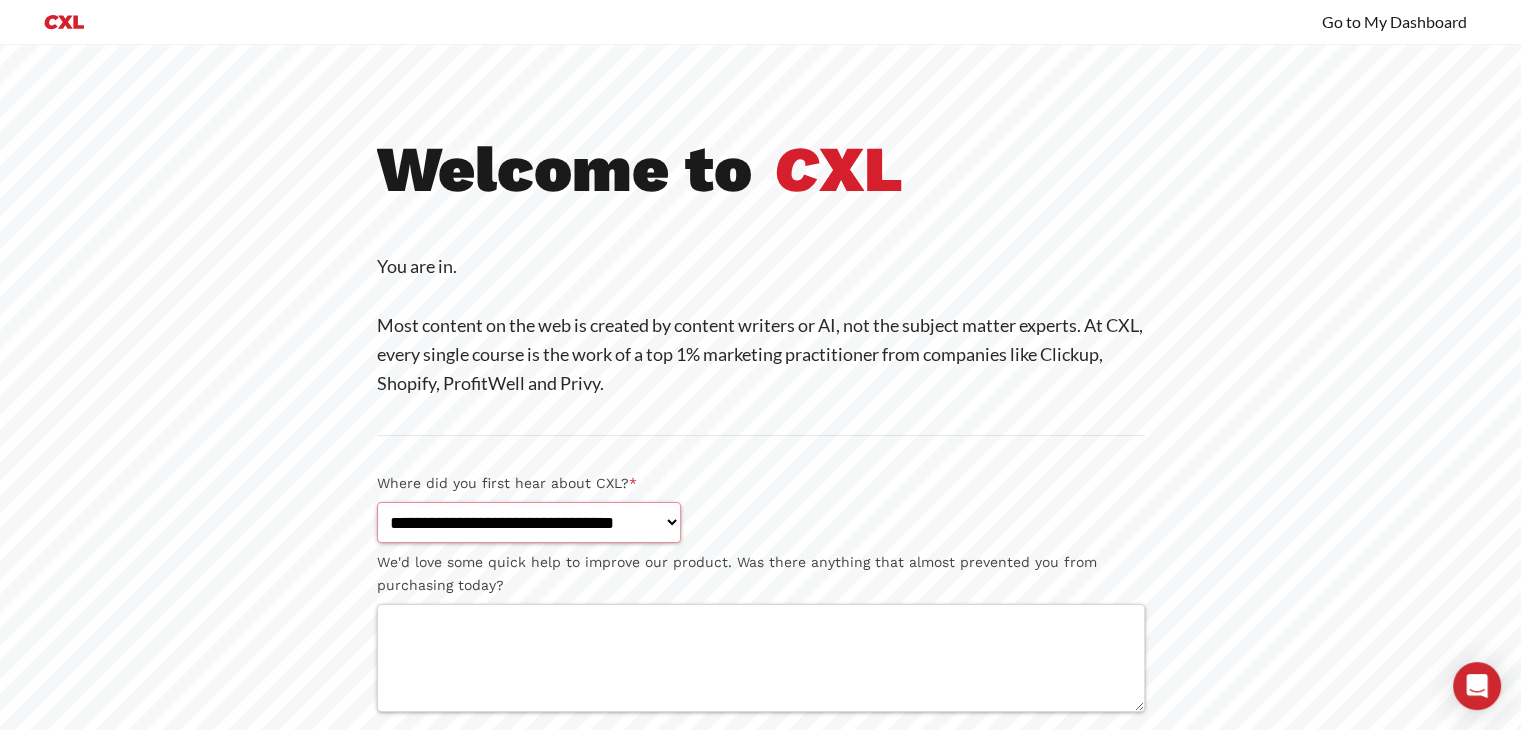 click on "**********" at bounding box center [529, 522] 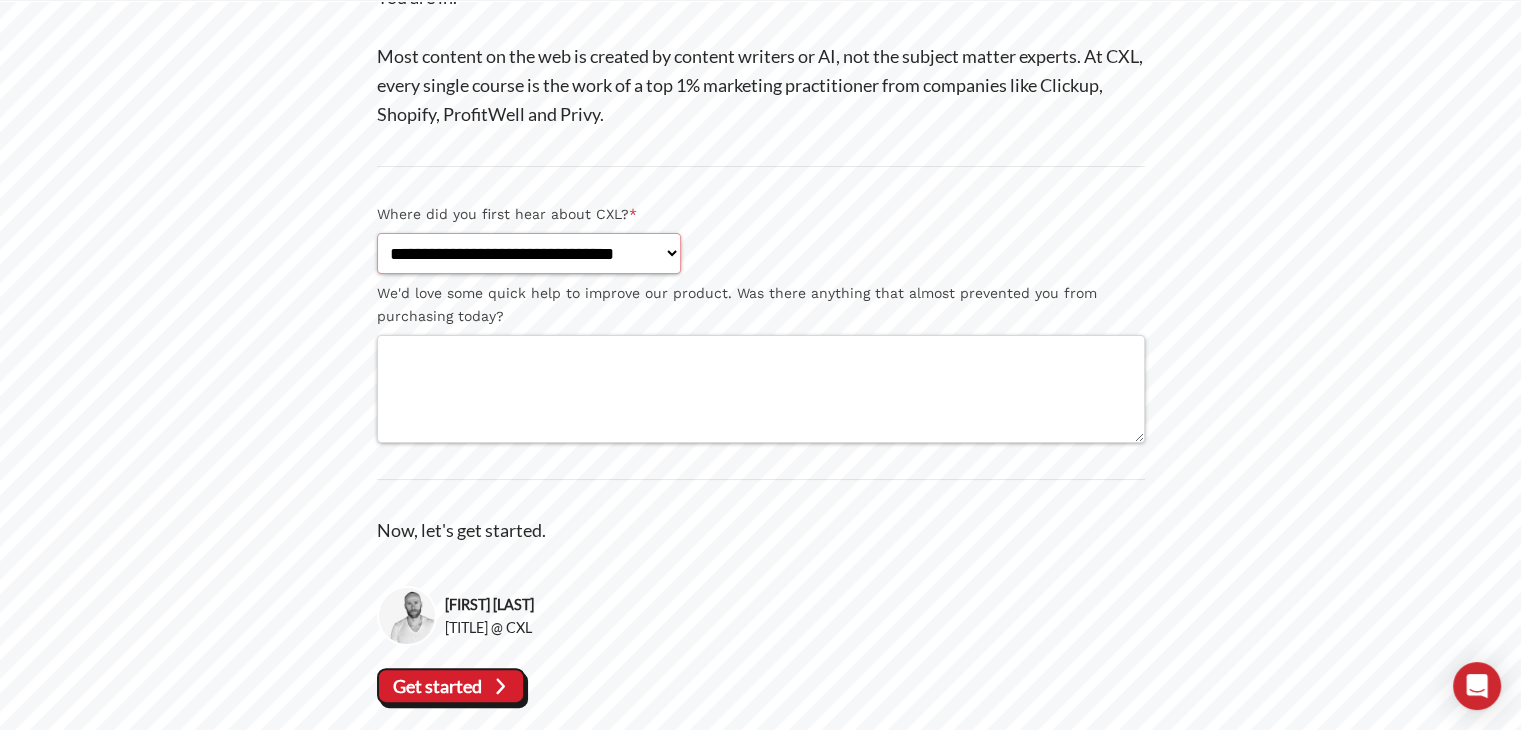 scroll, scrollTop: 341, scrollLeft: 0, axis: vertical 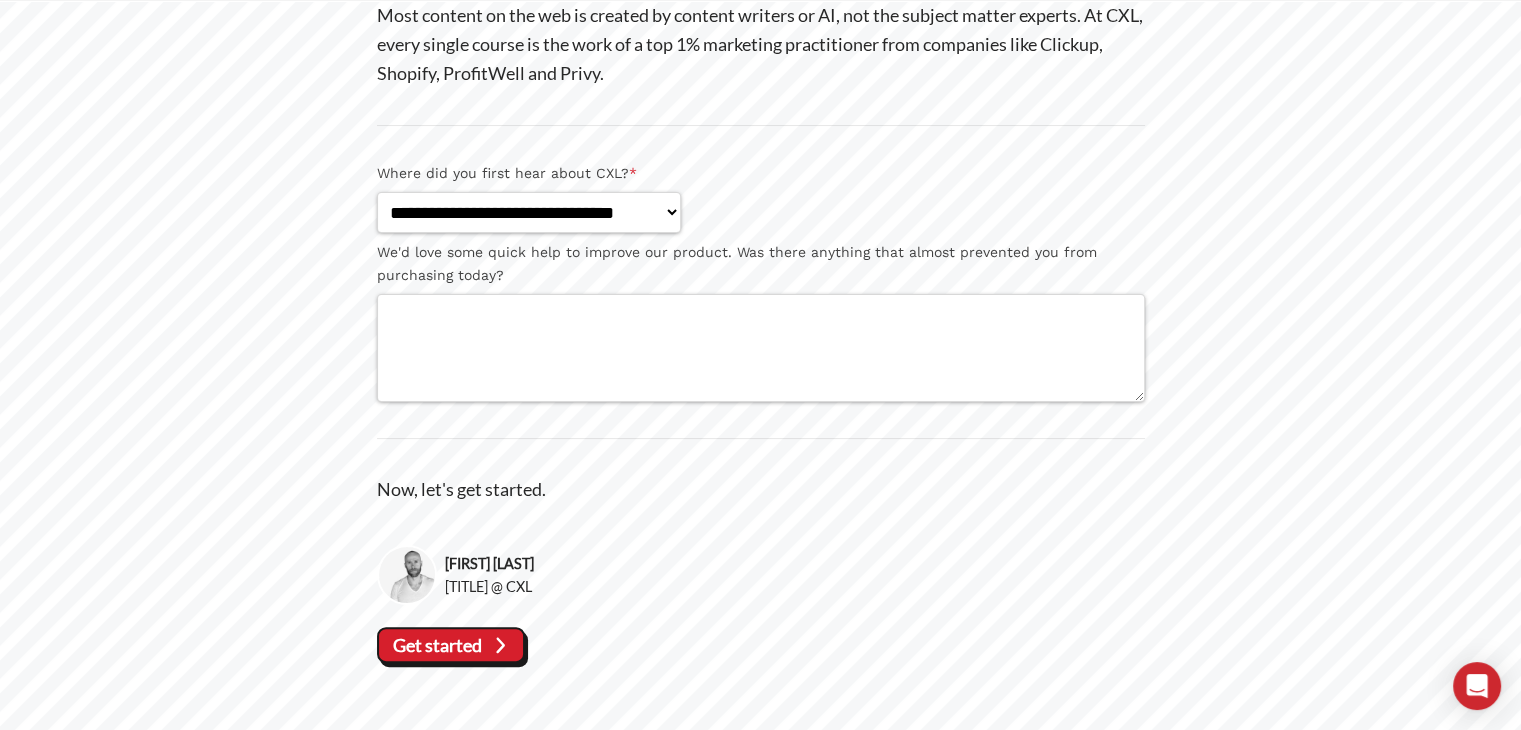 click on "Get started" at bounding box center (0, 0) 